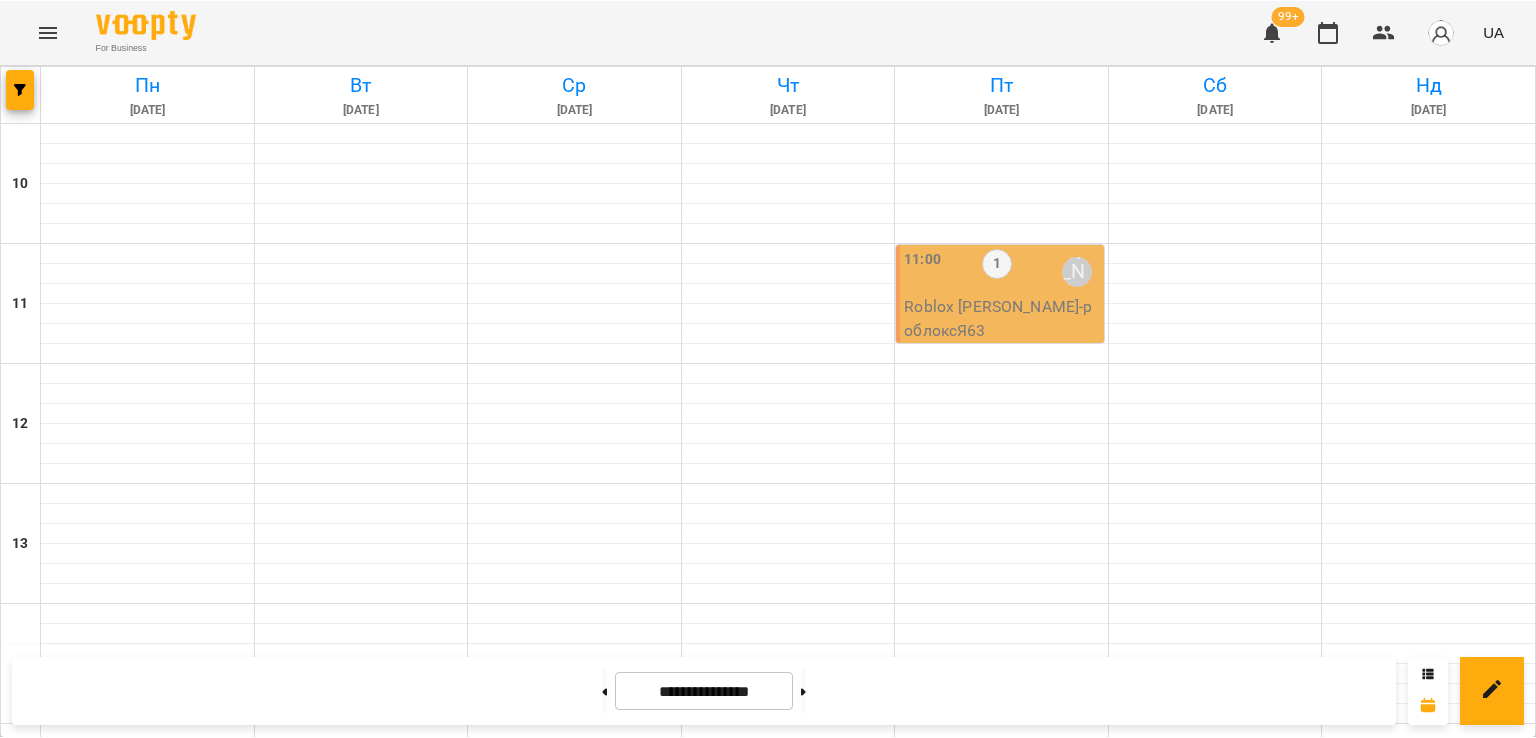 scroll, scrollTop: 0, scrollLeft: 0, axis: both 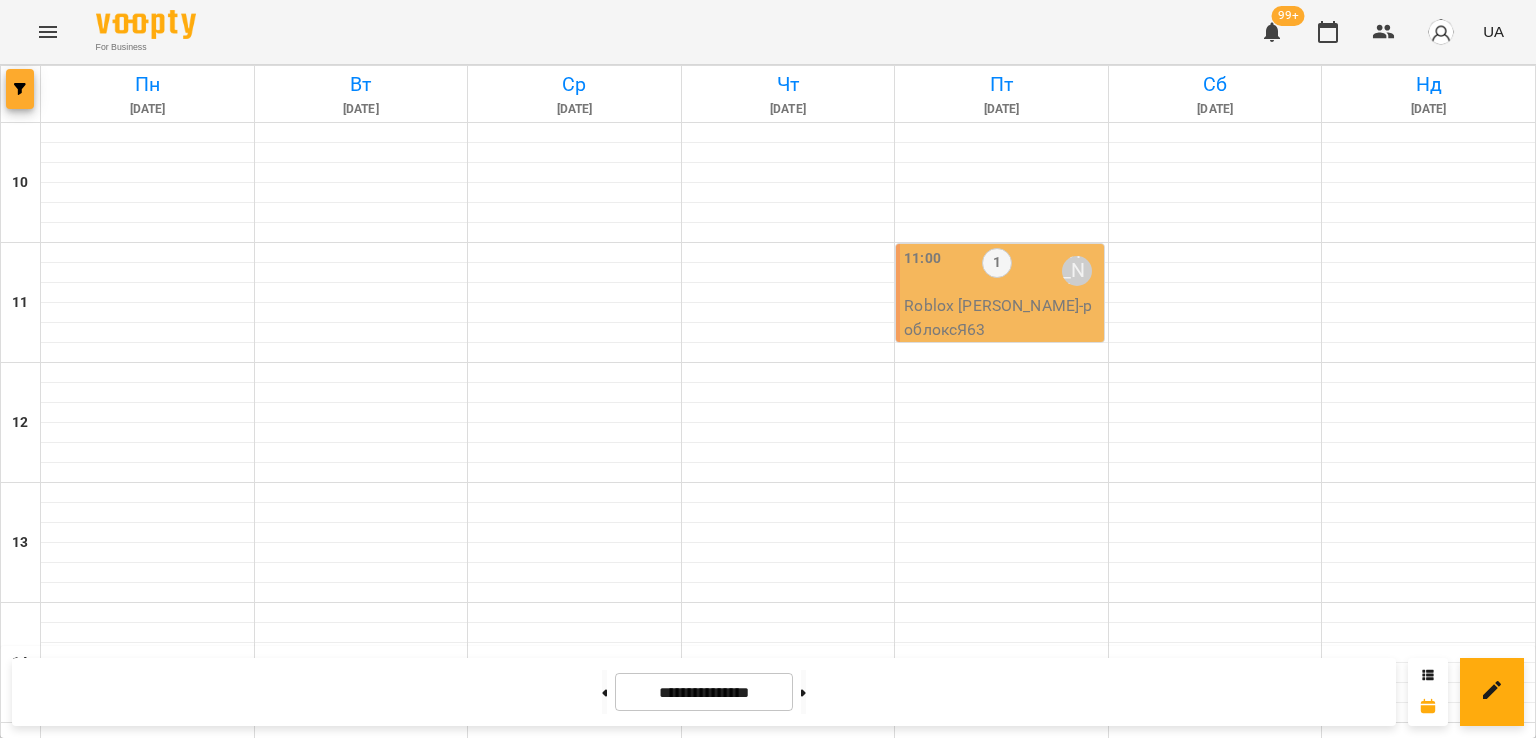 click 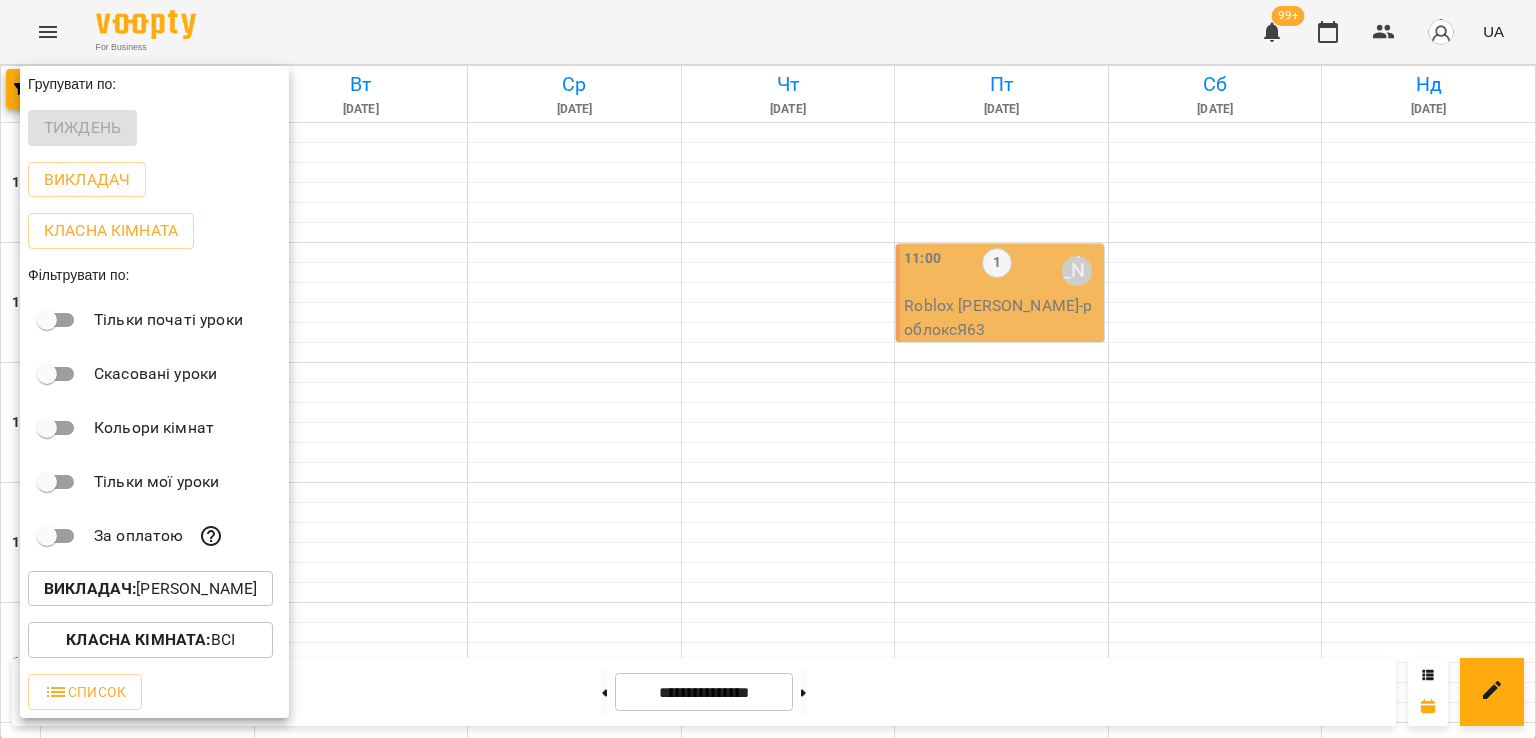 click on "Викладач :  [PERSON_NAME]" at bounding box center (154, 589) 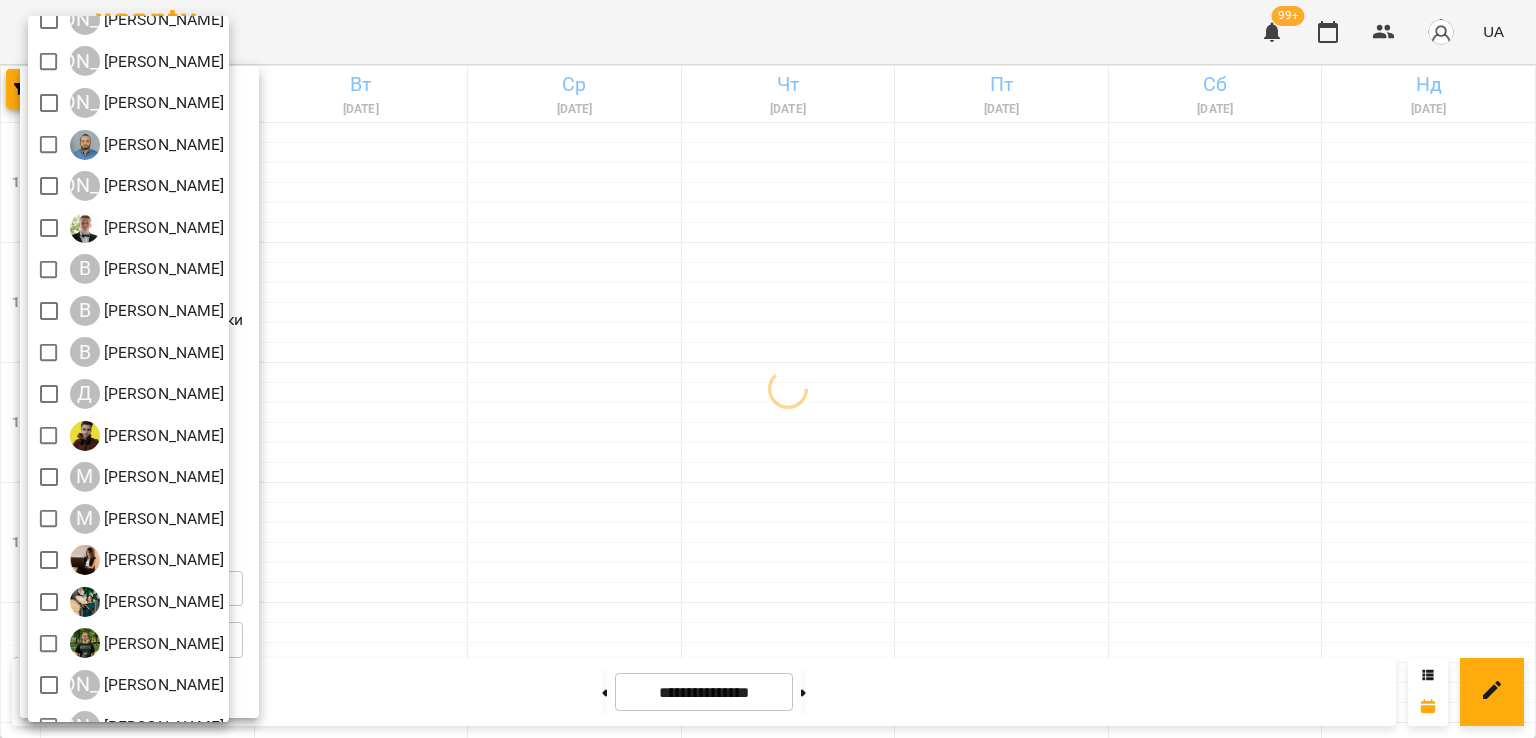 scroll, scrollTop: 0, scrollLeft: 0, axis: both 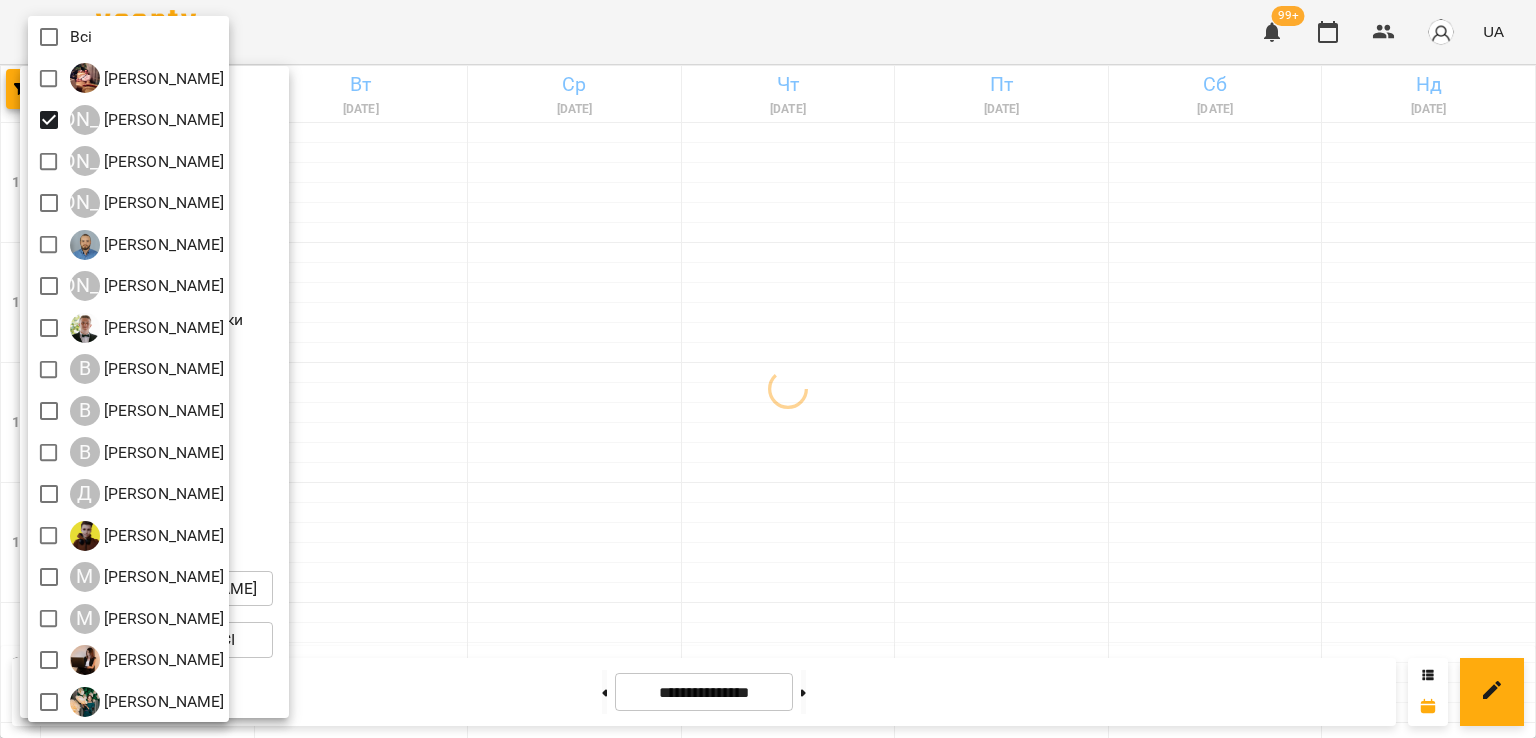 click at bounding box center [768, 369] 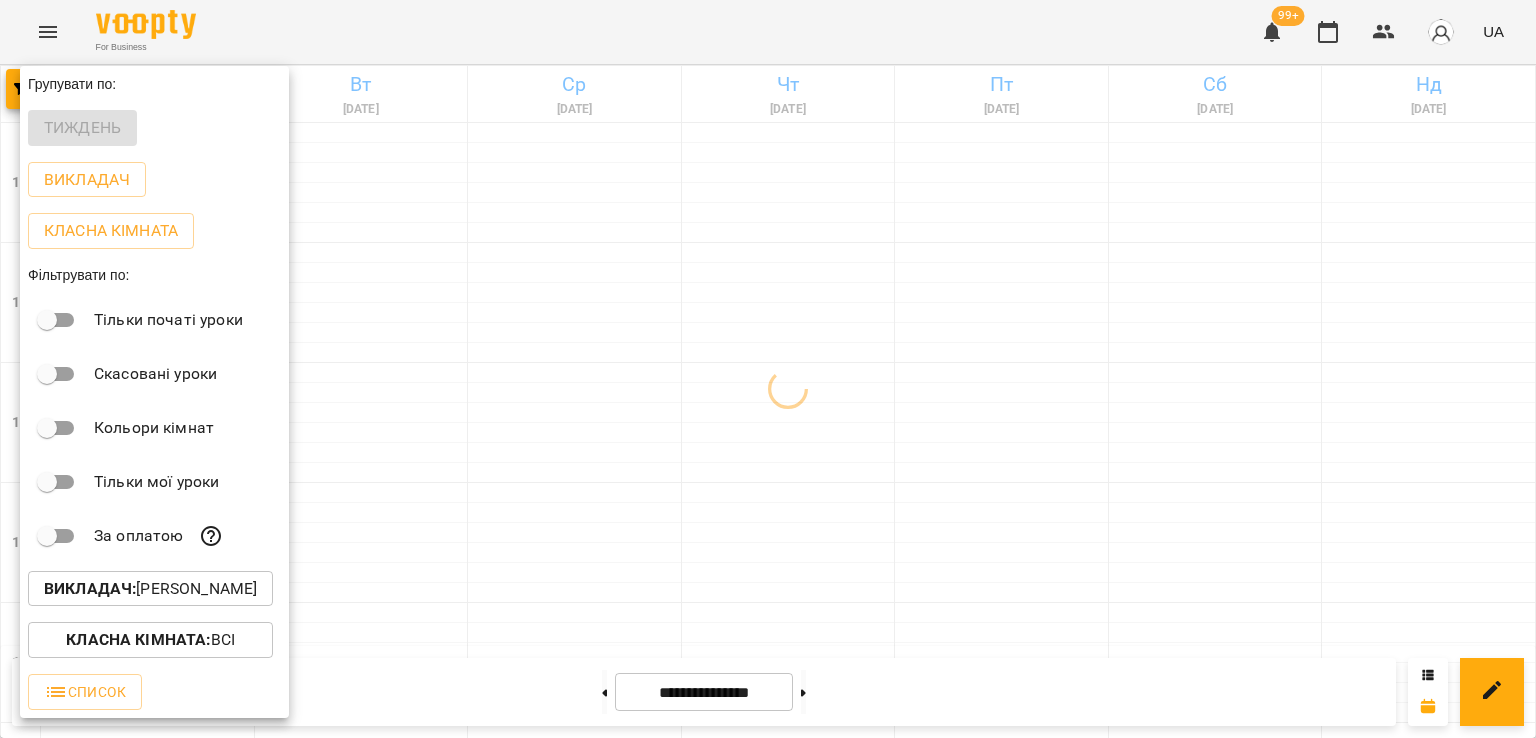click at bounding box center [768, 369] 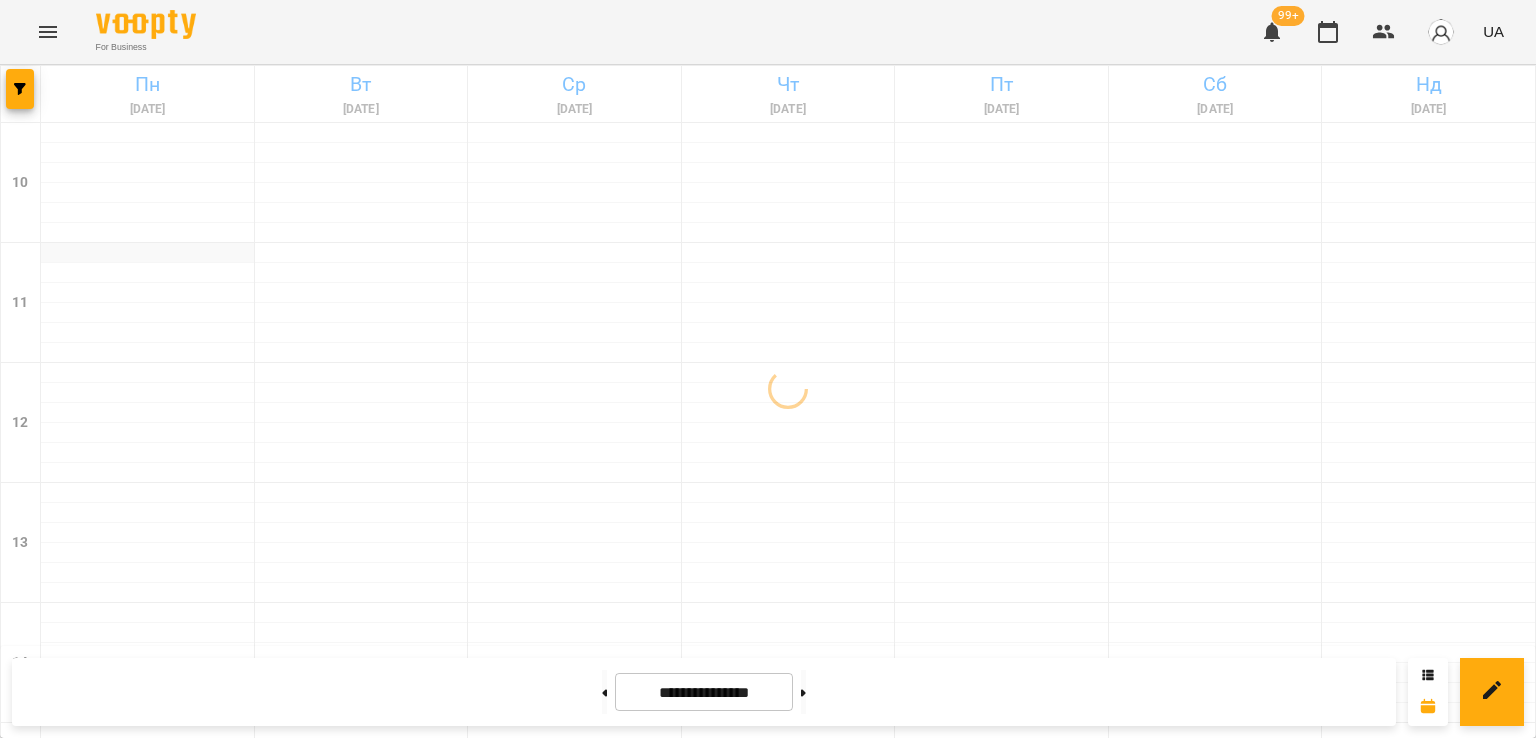 click at bounding box center [147, 253] 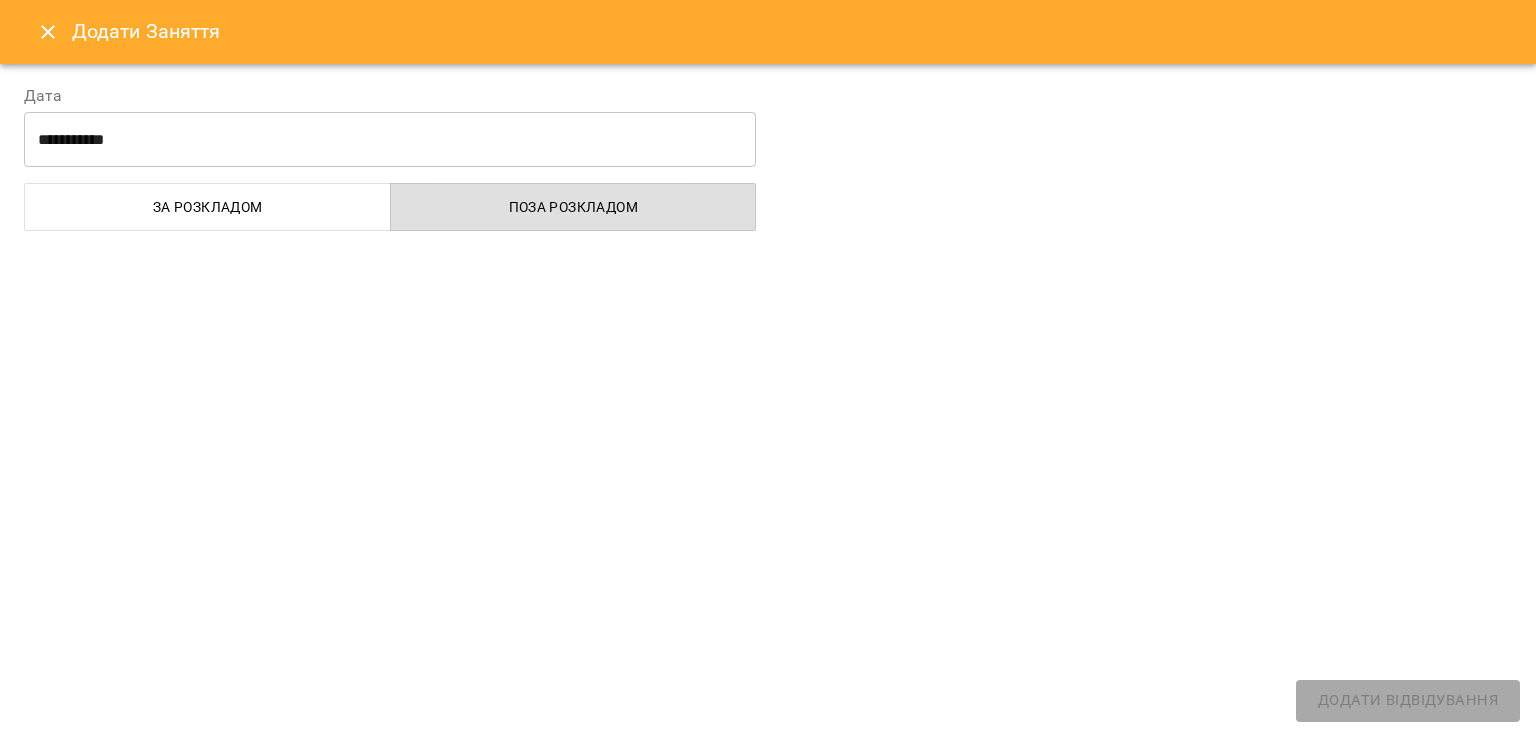 select 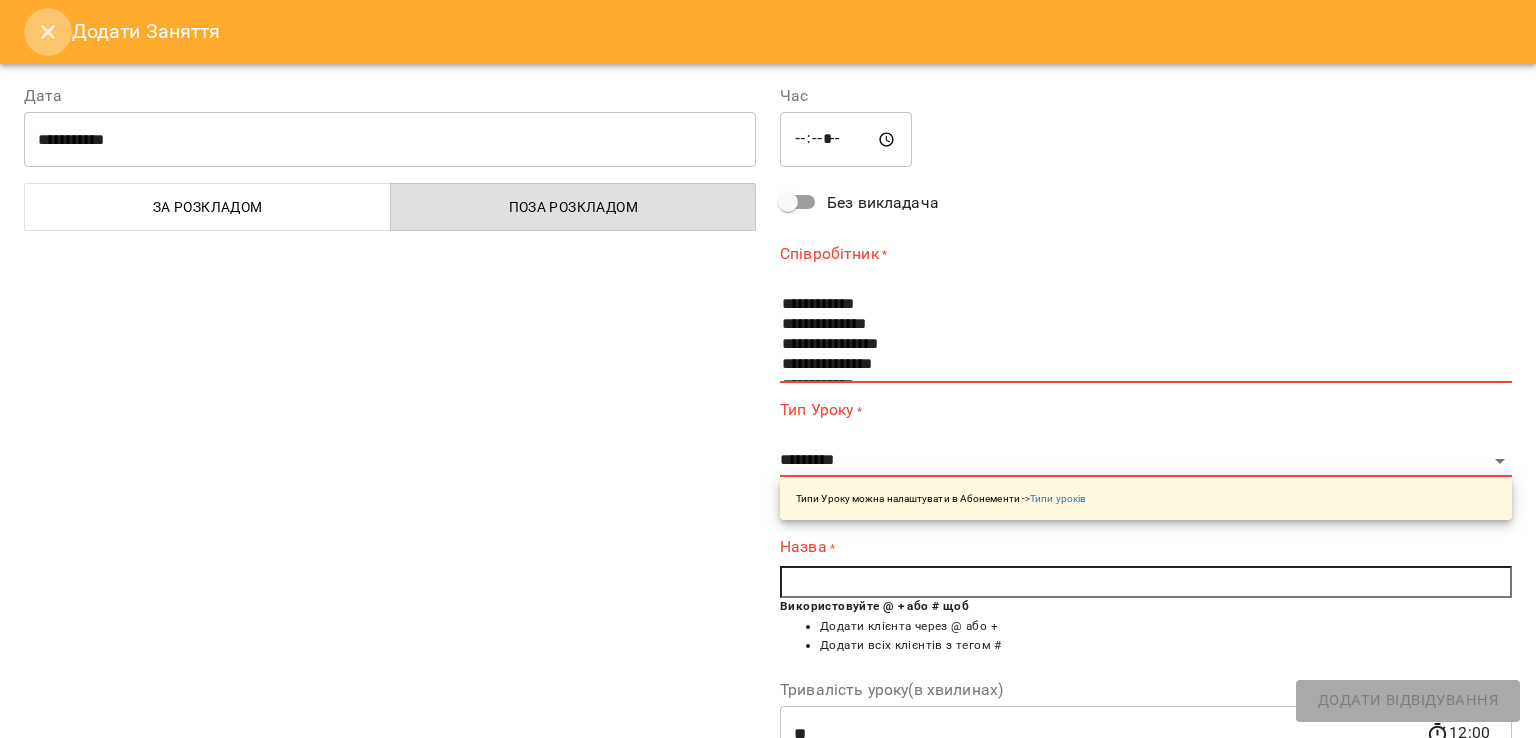 click 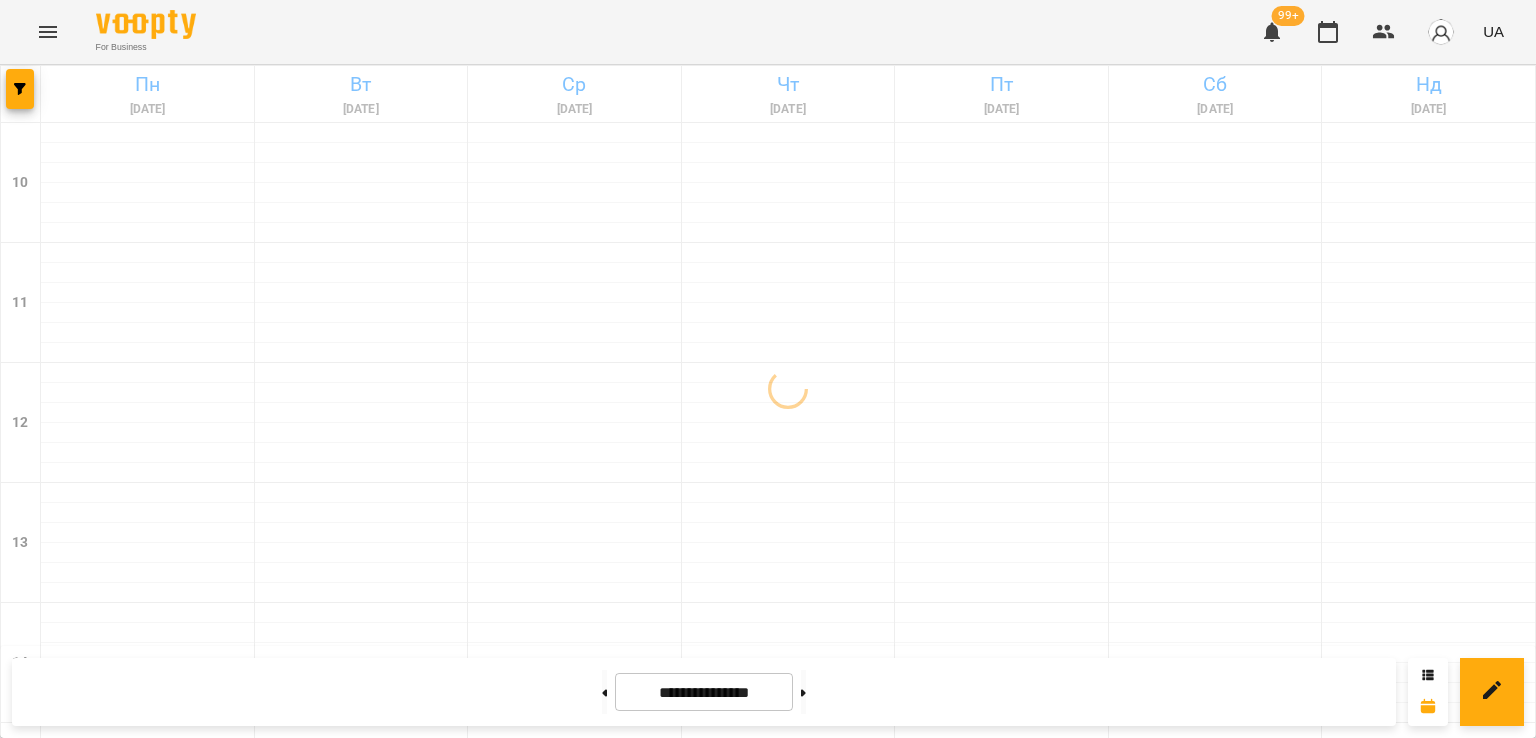 scroll, scrollTop: 900, scrollLeft: 0, axis: vertical 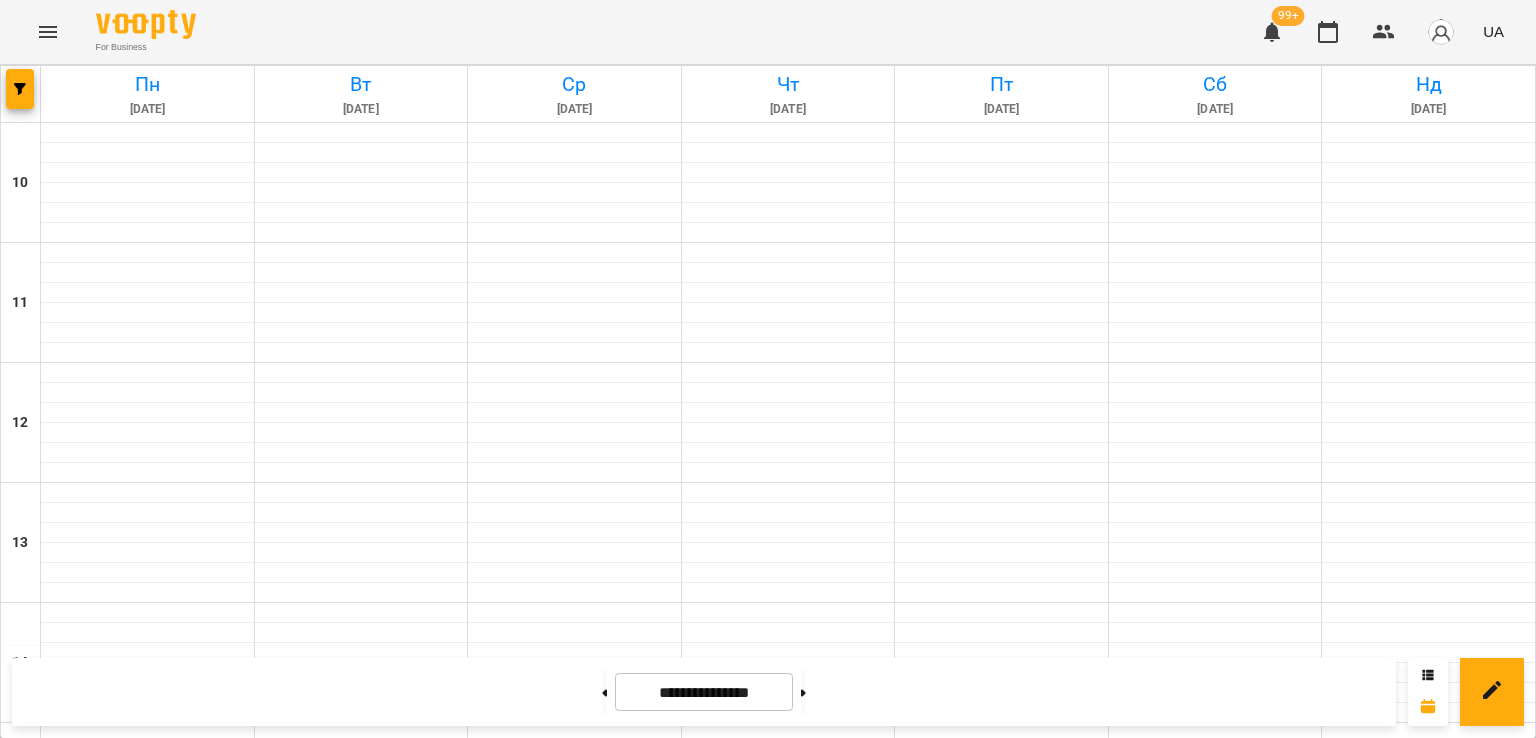 click on "14" at bounding box center [143, 1231] 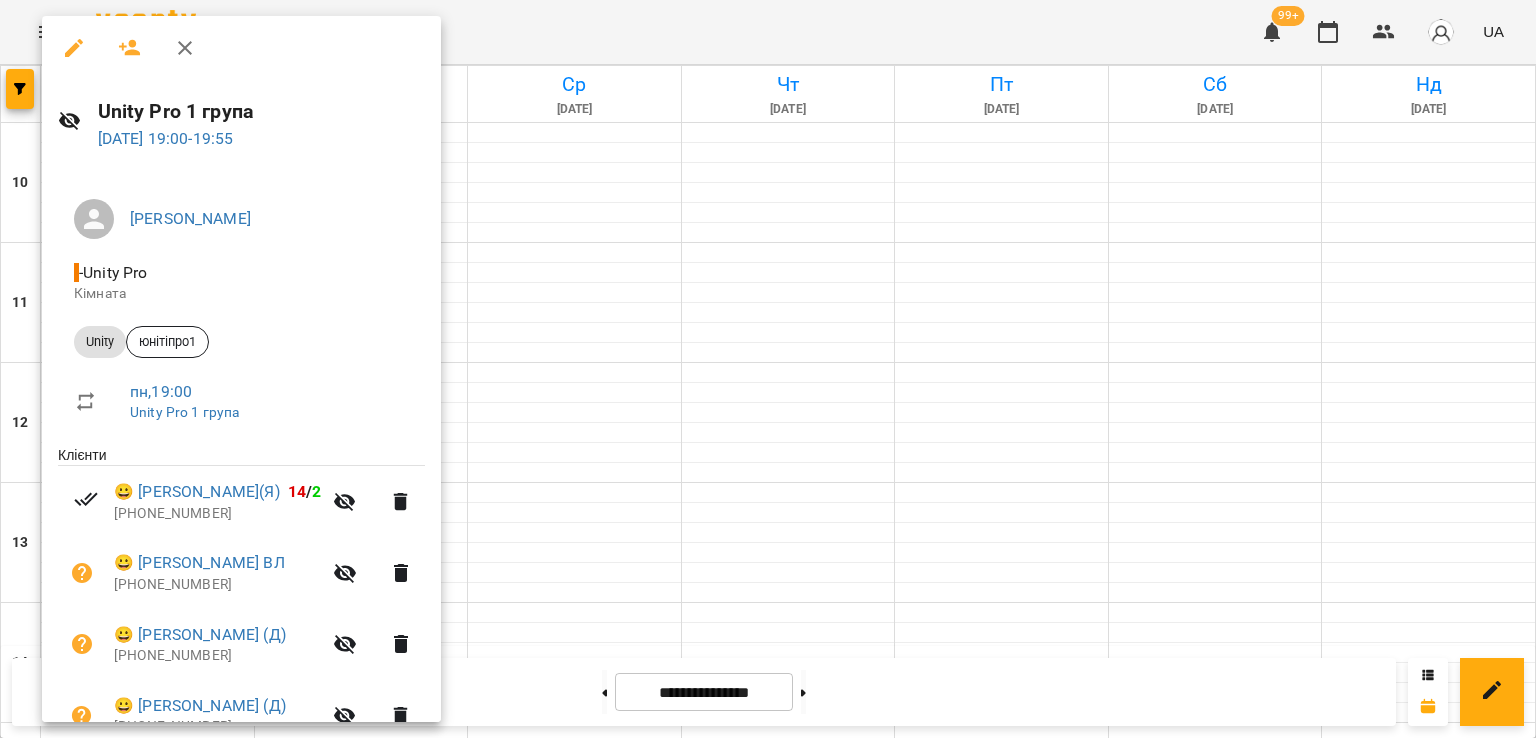 click at bounding box center (768, 369) 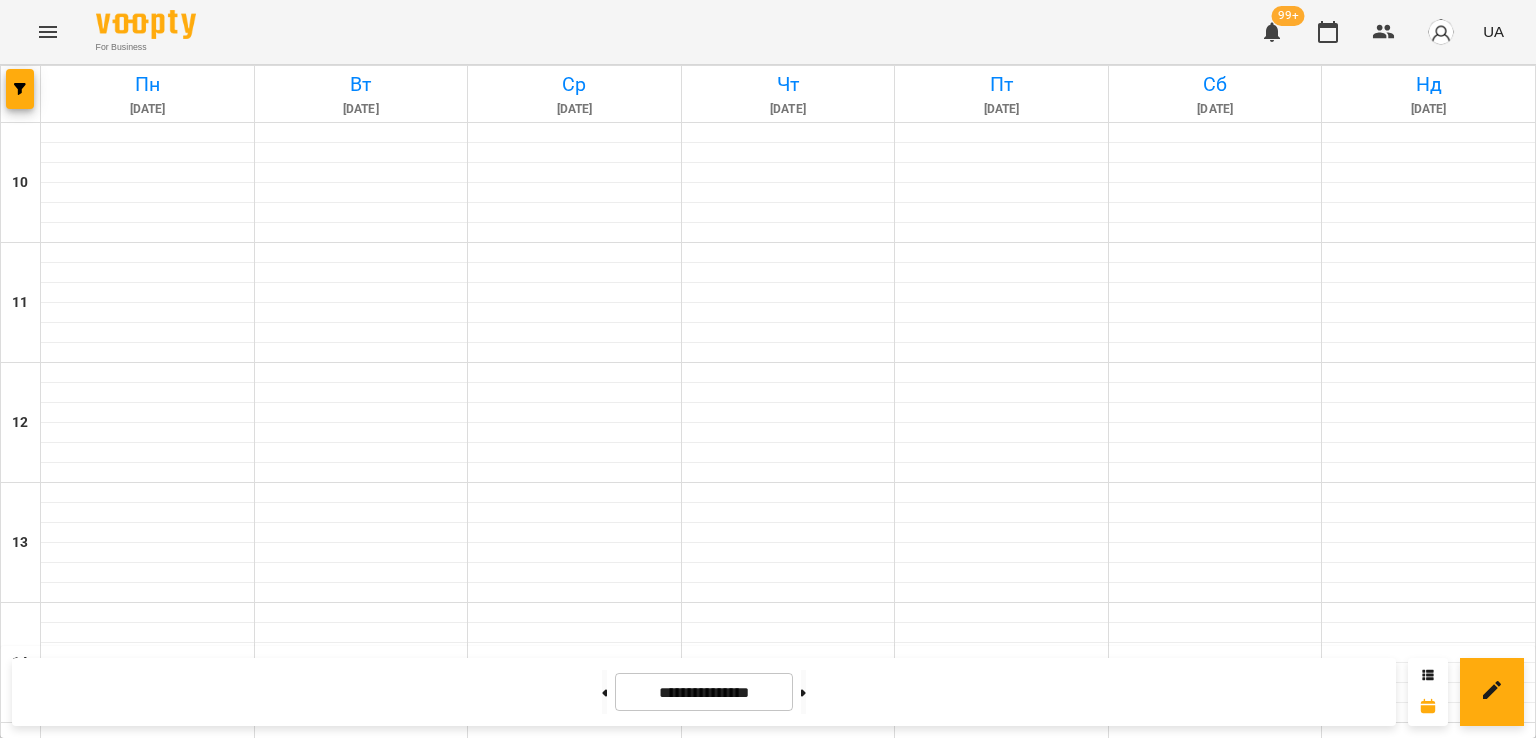 scroll, scrollTop: 800, scrollLeft: 0, axis: vertical 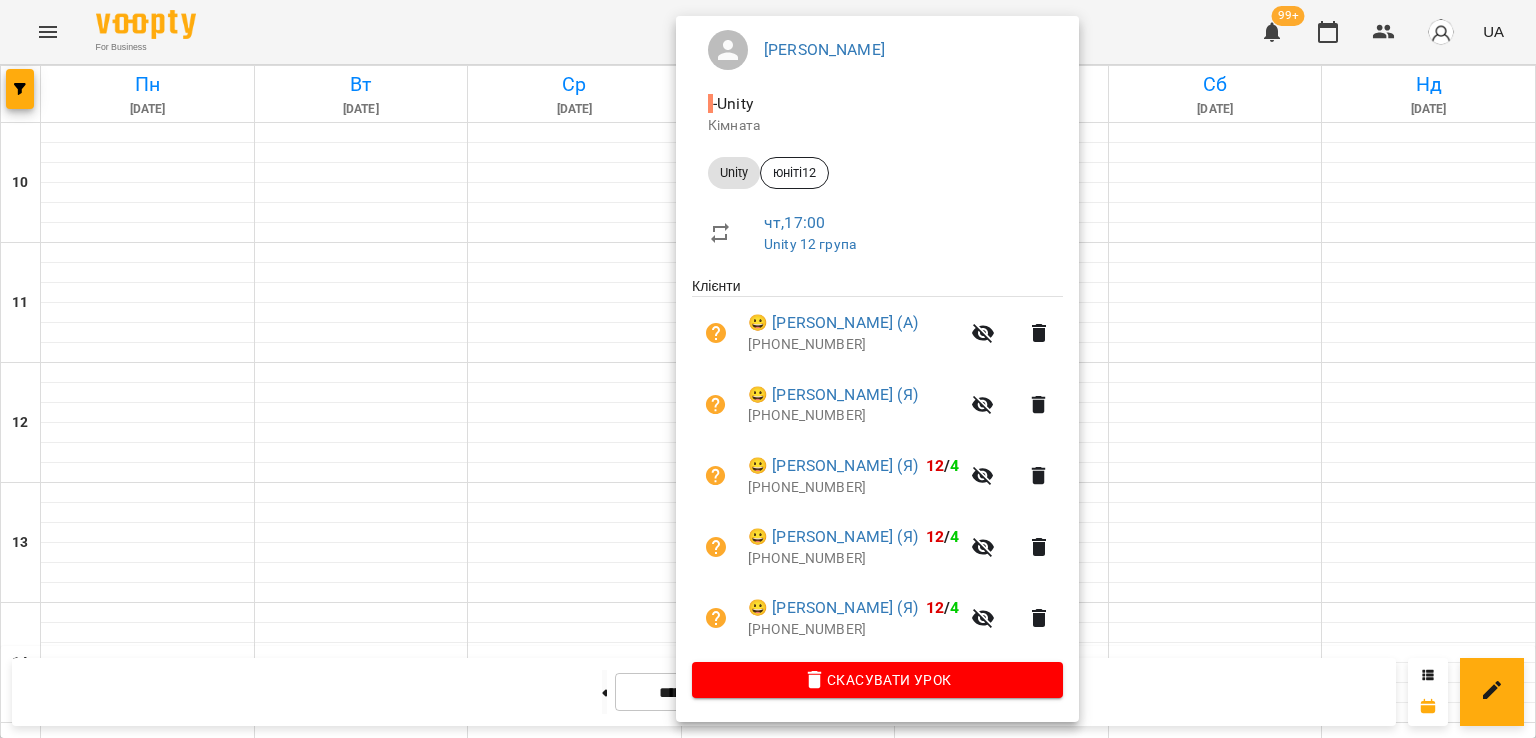 click at bounding box center [768, 369] 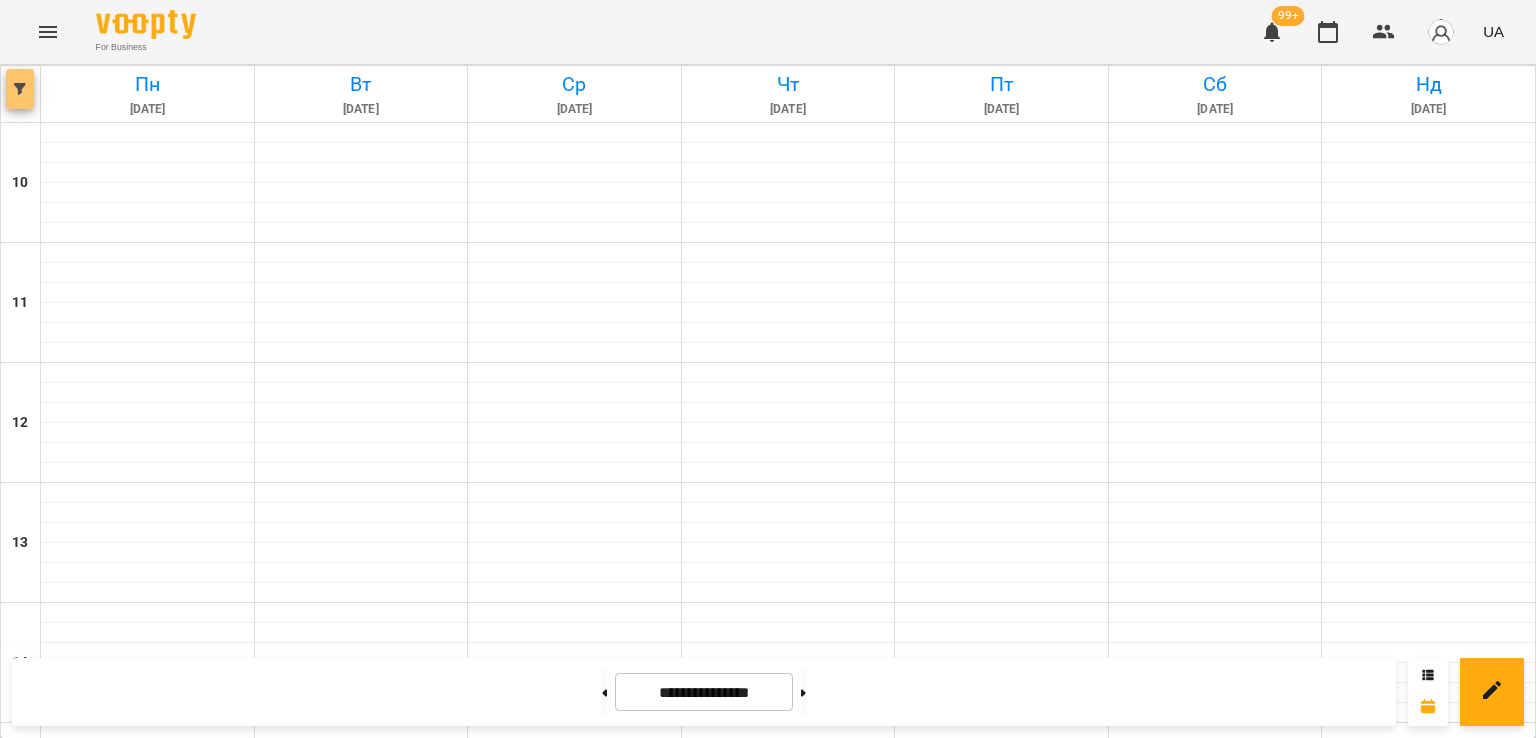 click 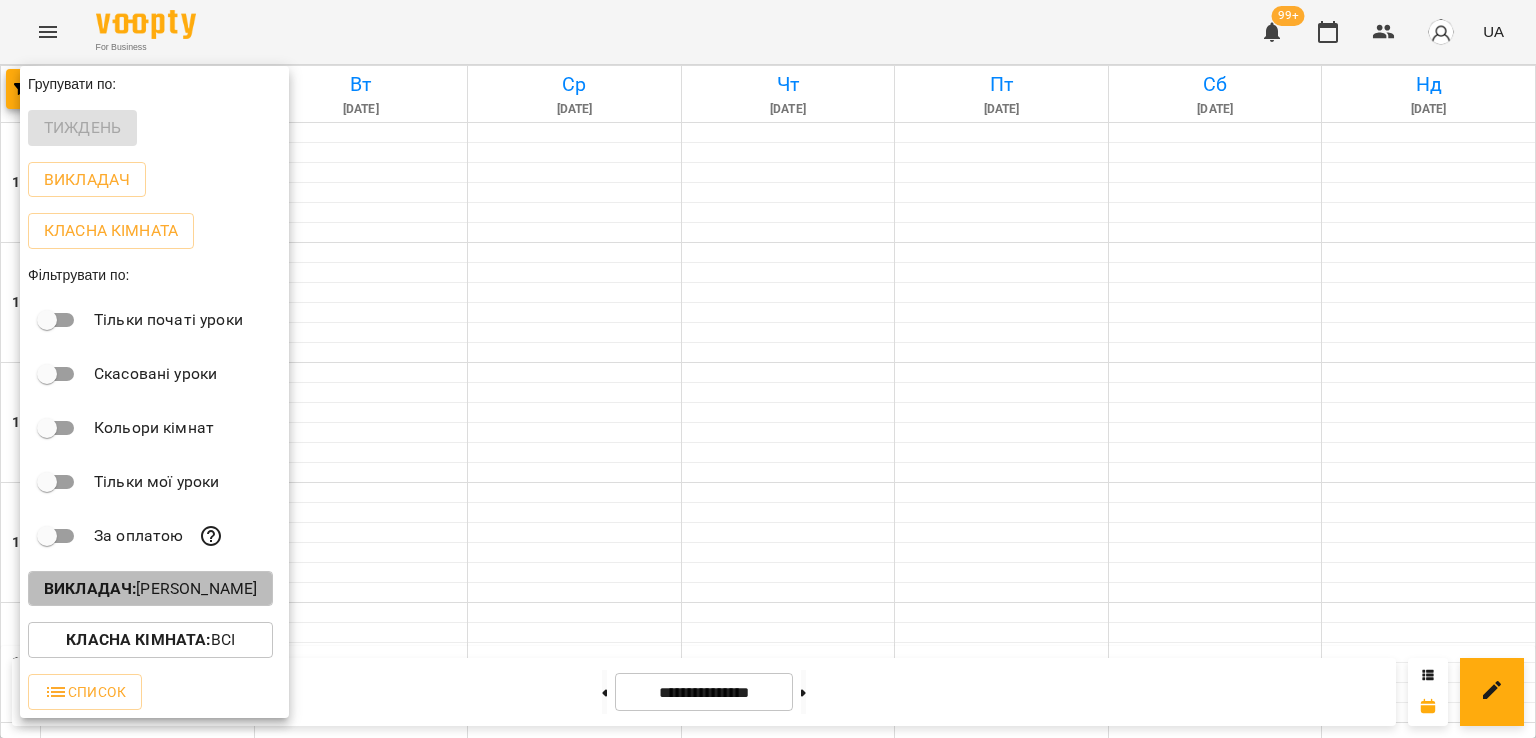 click on "Викладач :  [PERSON_NAME]" at bounding box center (150, 589) 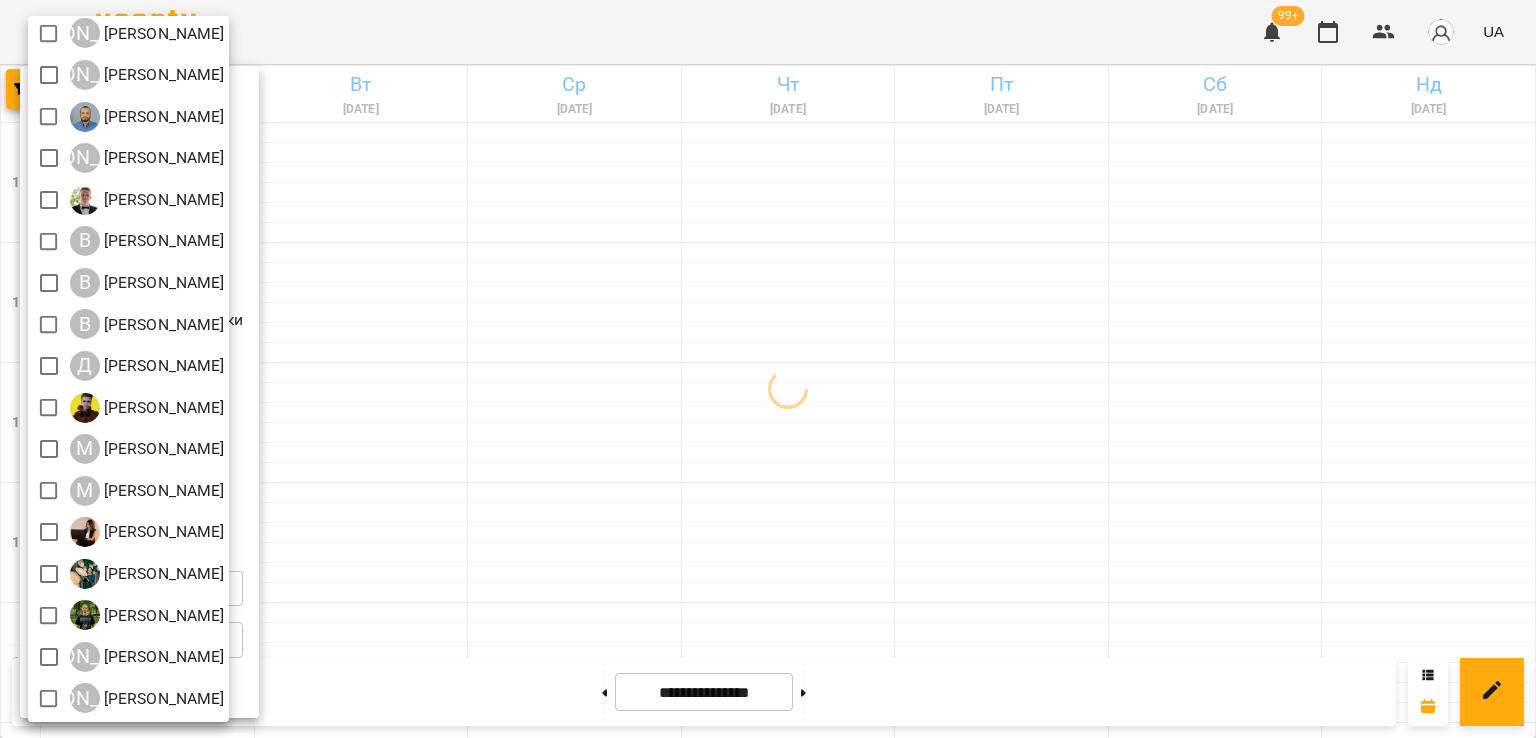 scroll, scrollTop: 129, scrollLeft: 0, axis: vertical 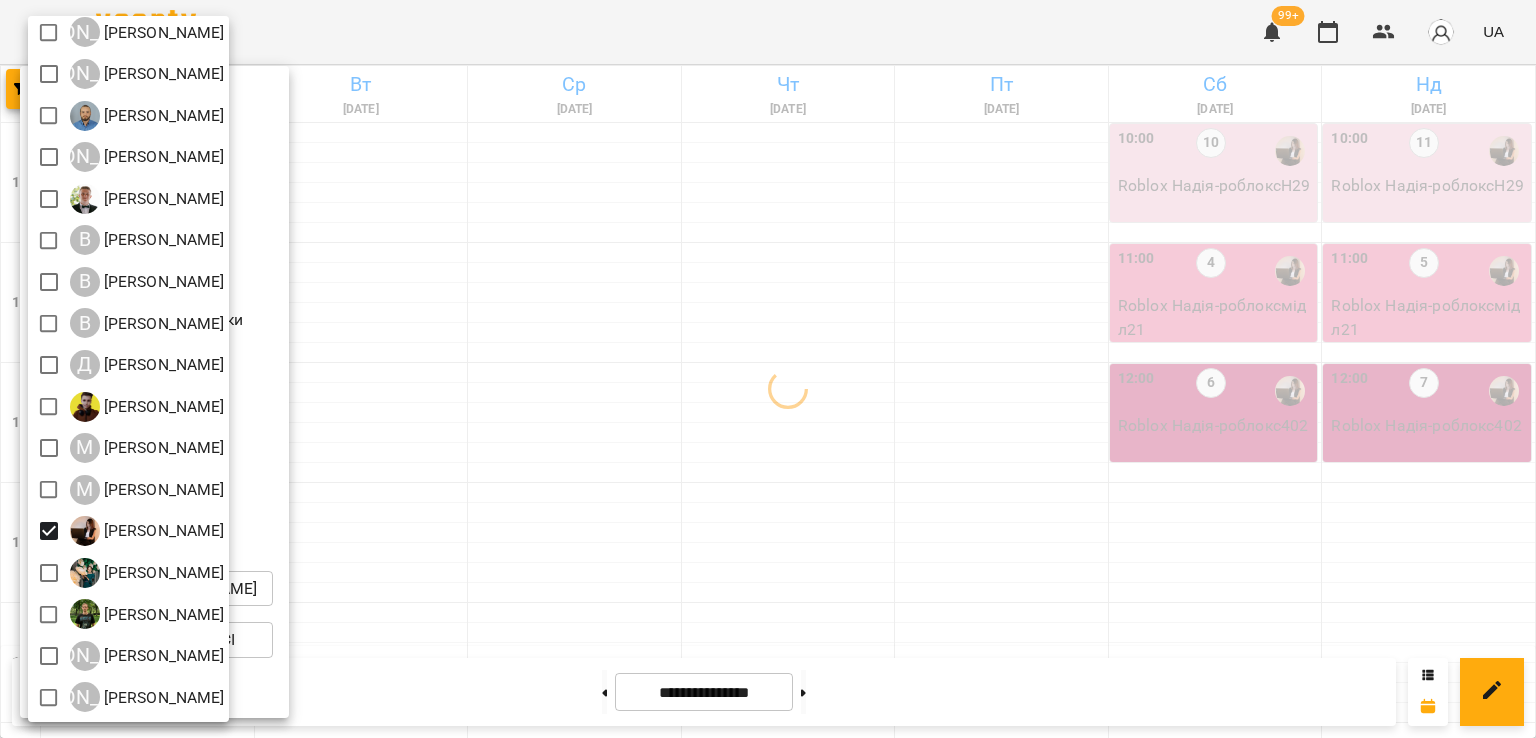 click at bounding box center (768, 369) 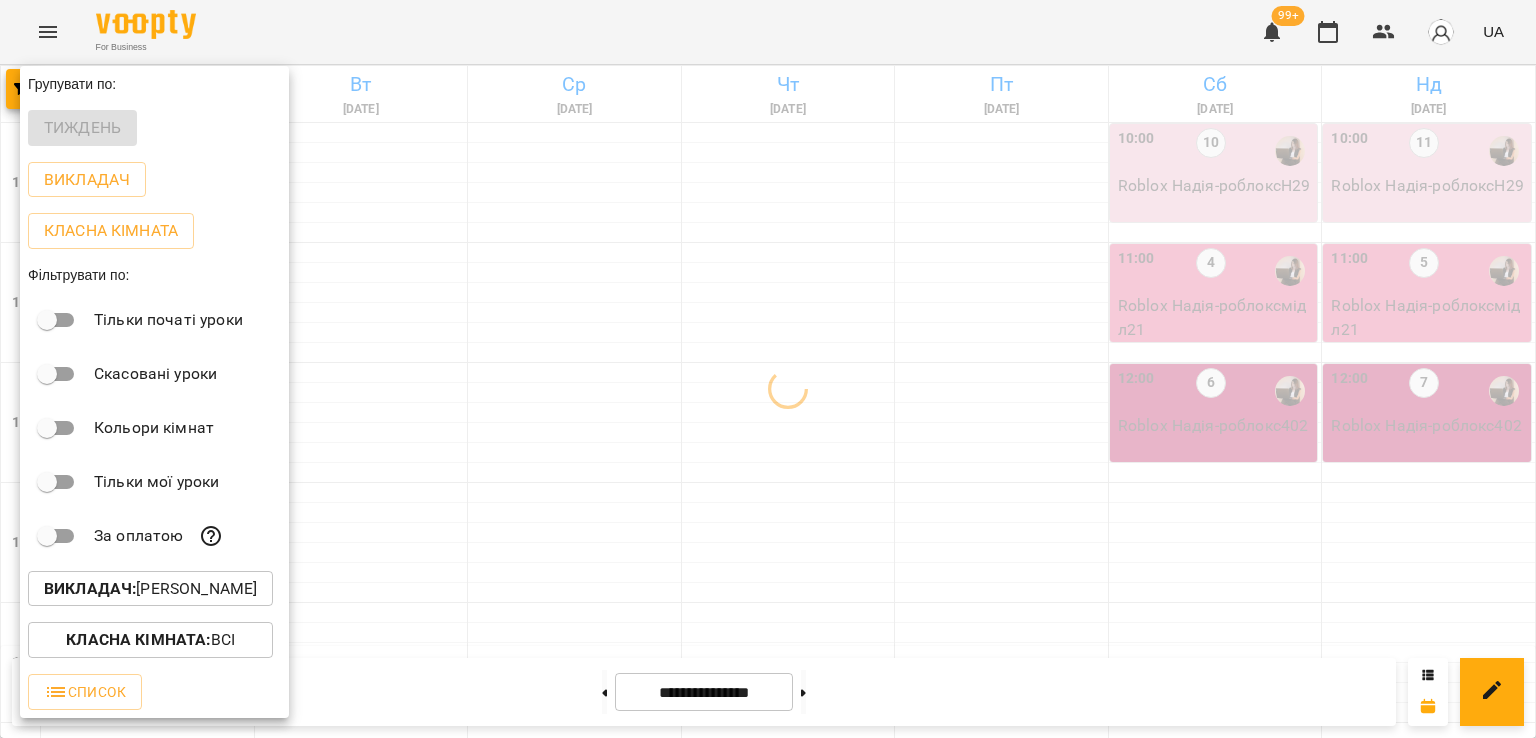 click at bounding box center (768, 369) 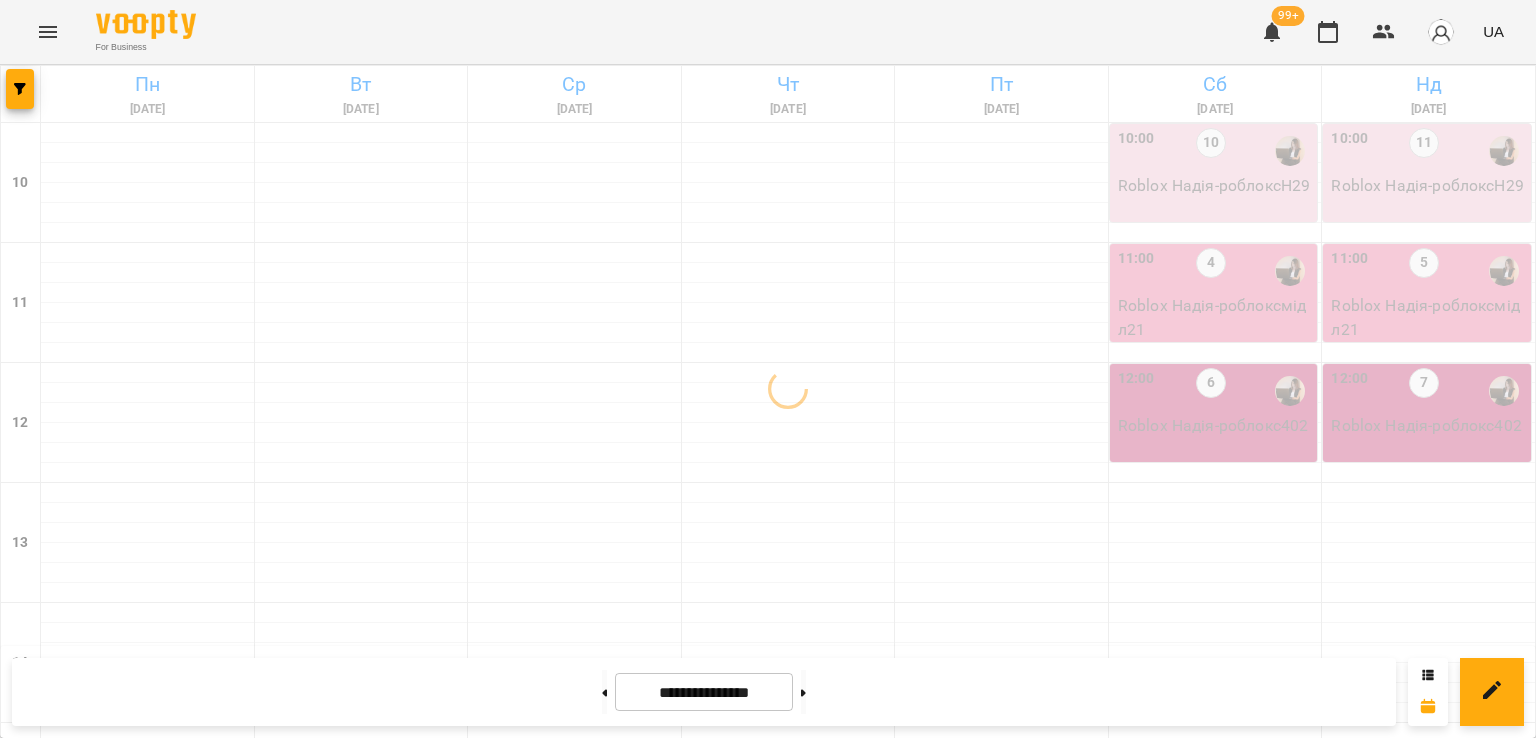 click on "5" at bounding box center [789, 1026] 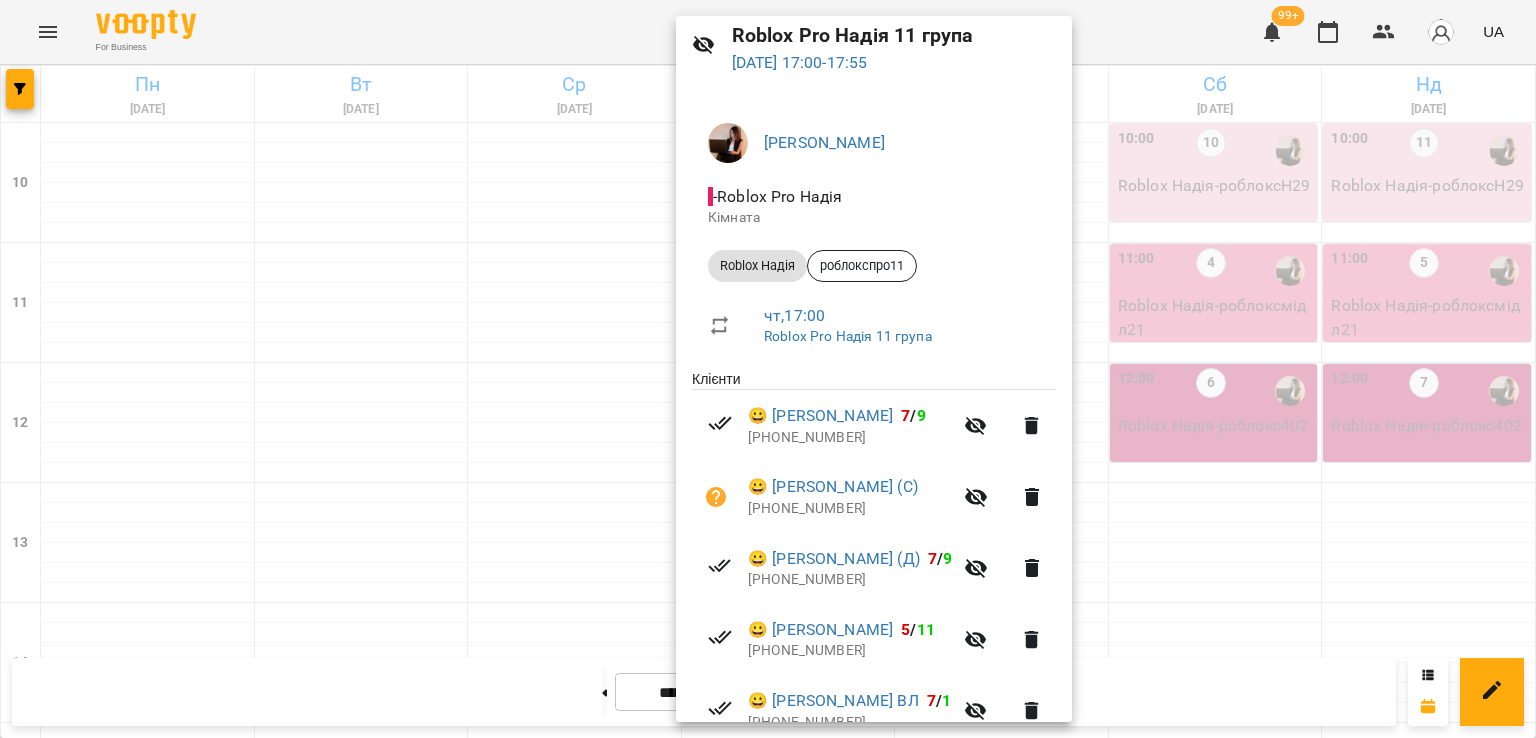 scroll, scrollTop: 171, scrollLeft: 0, axis: vertical 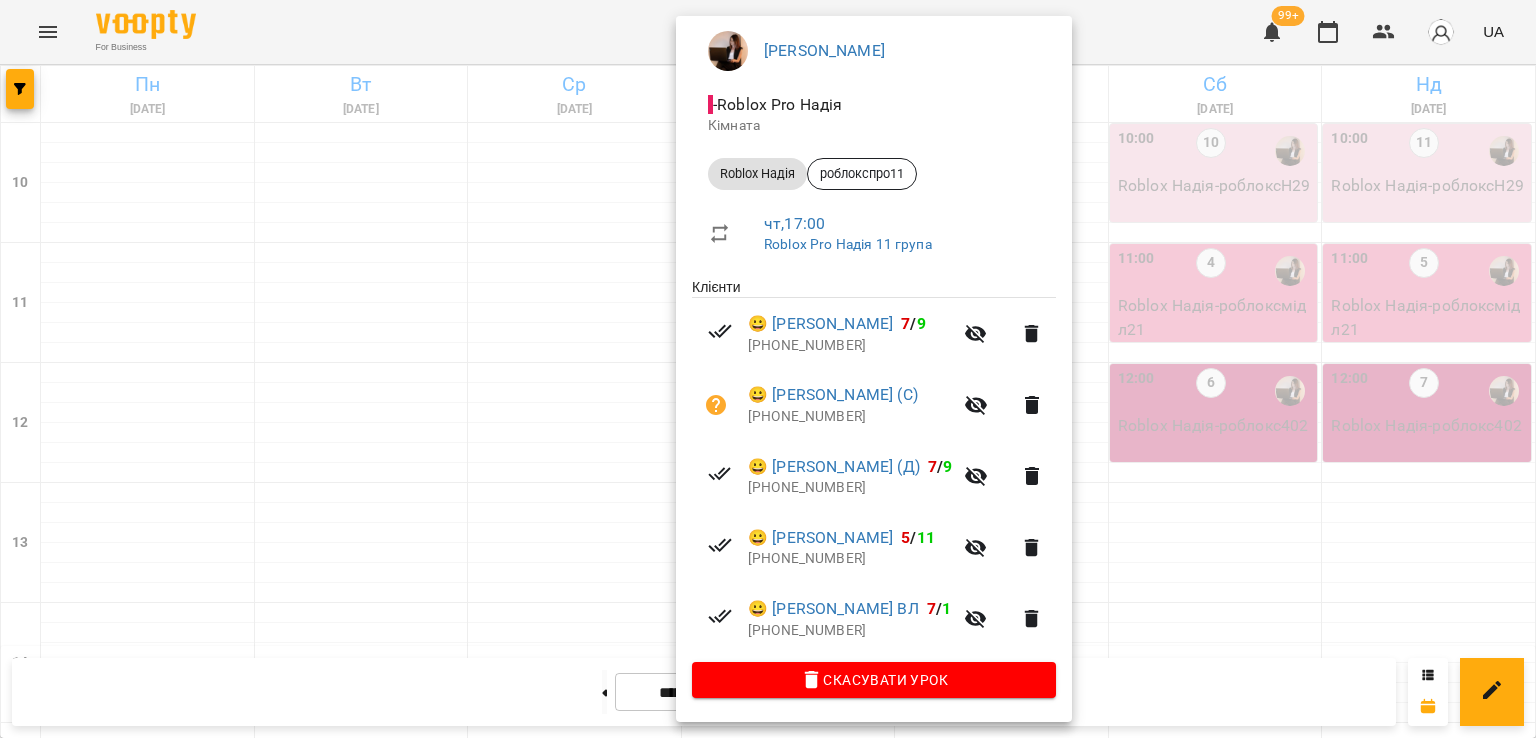 click on "[PHONE_NUMBER]" at bounding box center (850, 417) 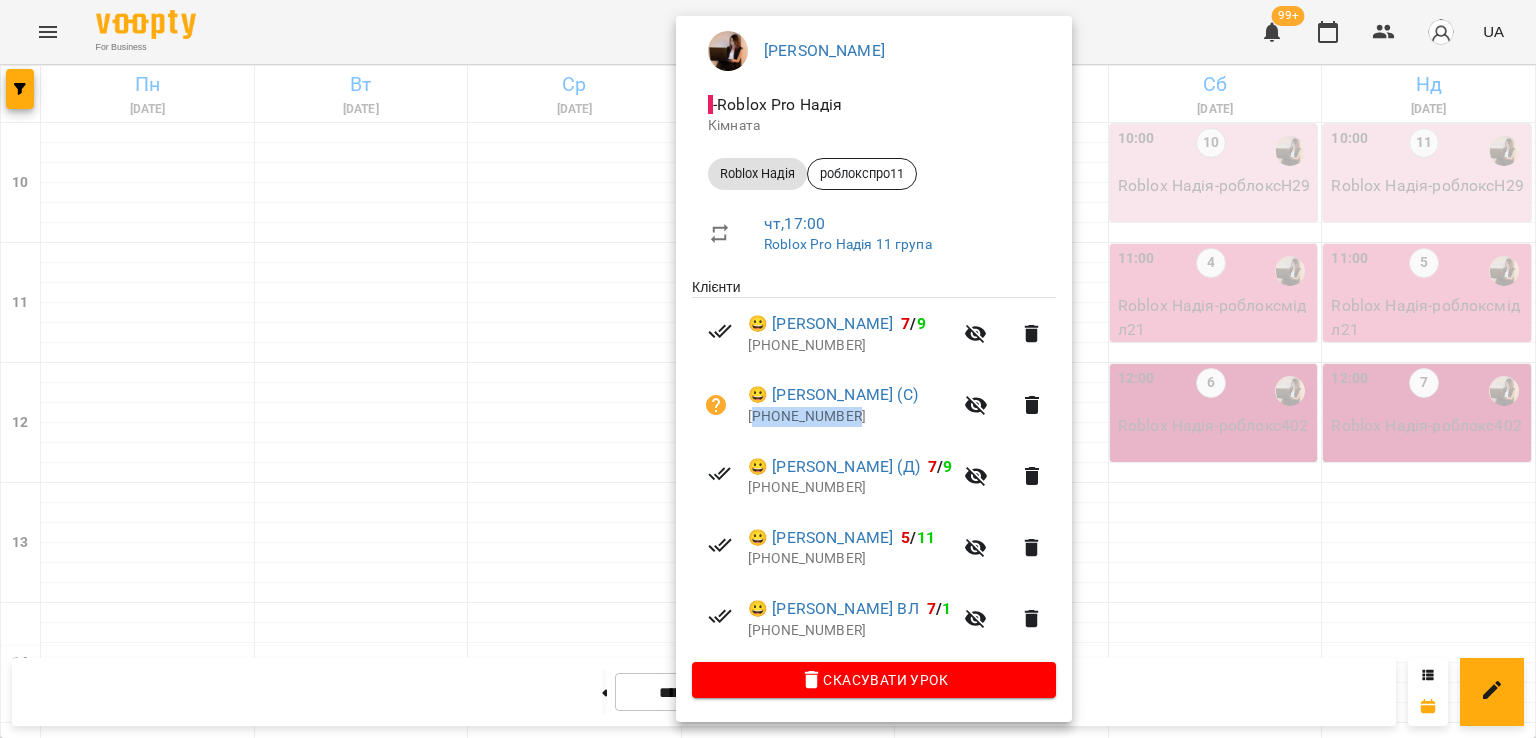 click on "[PHONE_NUMBER]" at bounding box center [850, 417] 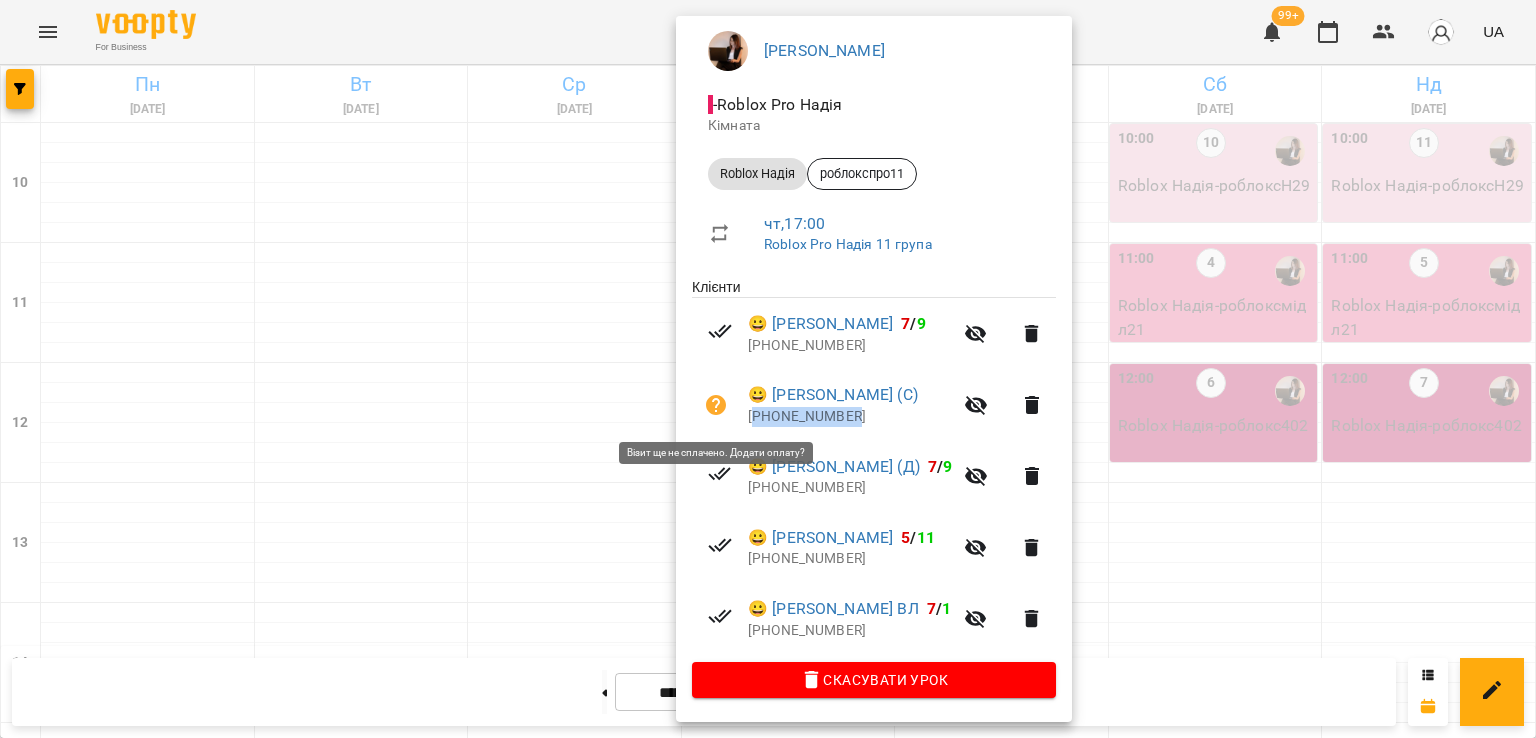 copy on "380509047280" 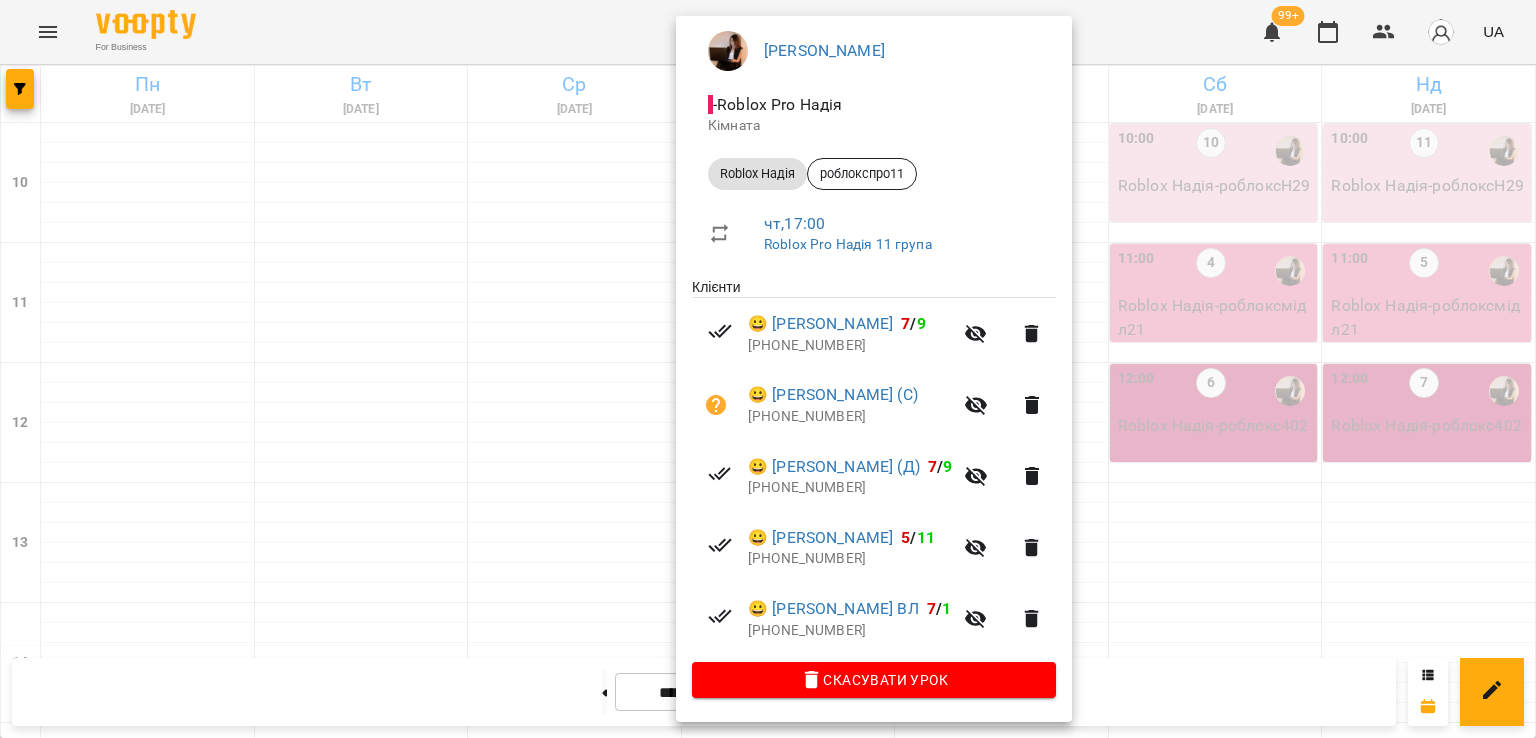 click at bounding box center (768, 369) 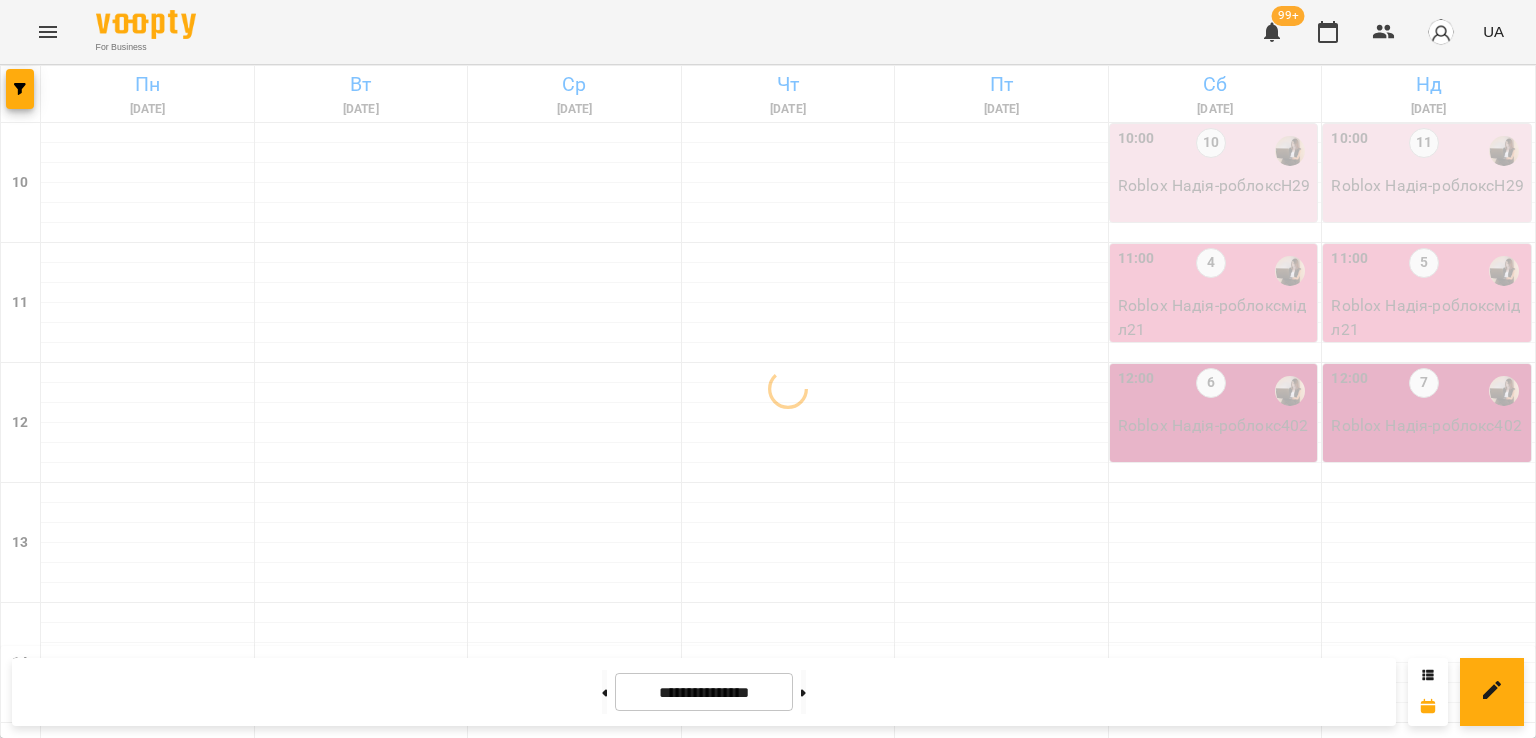 click on "17:00 6" at bounding box center (362, 991) 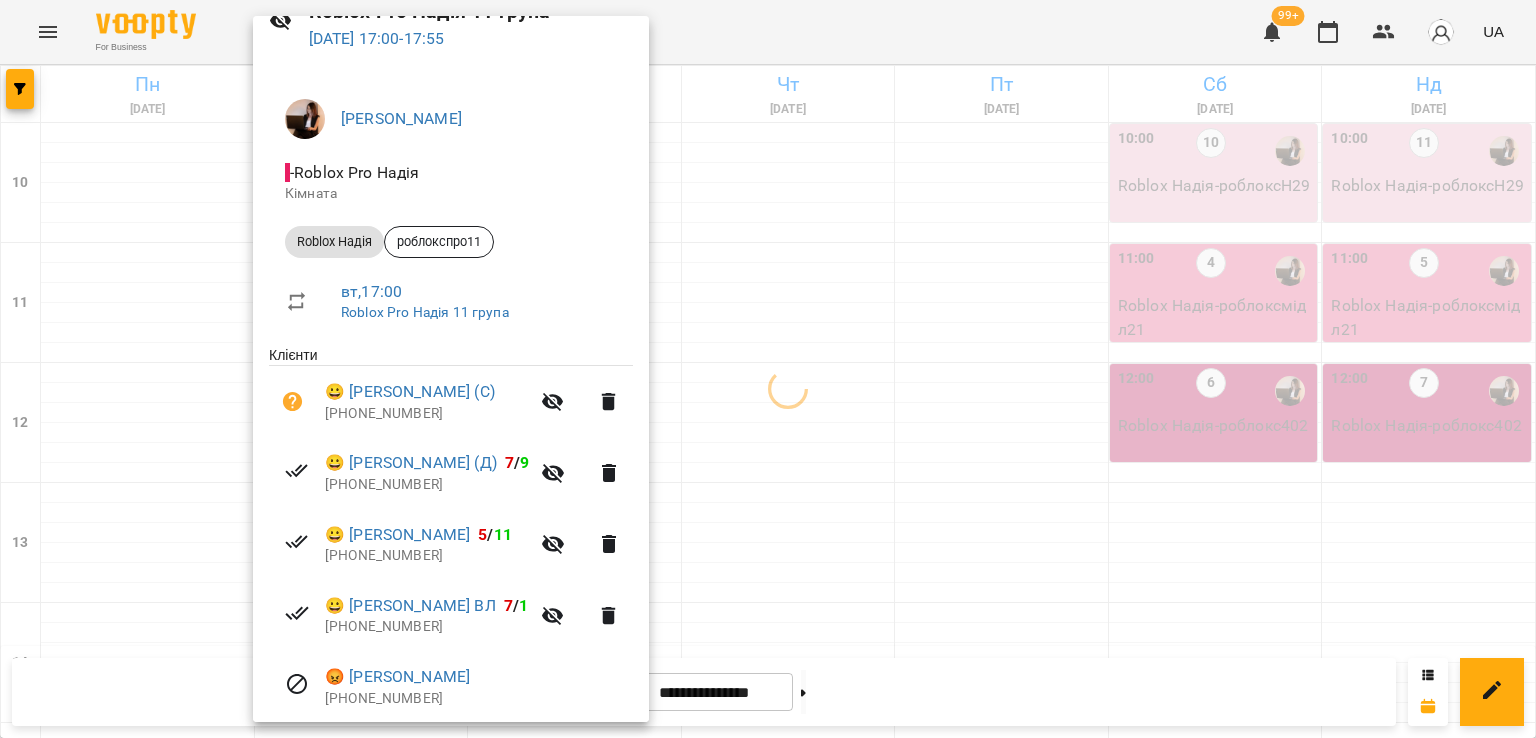 scroll, scrollTop: 171, scrollLeft: 0, axis: vertical 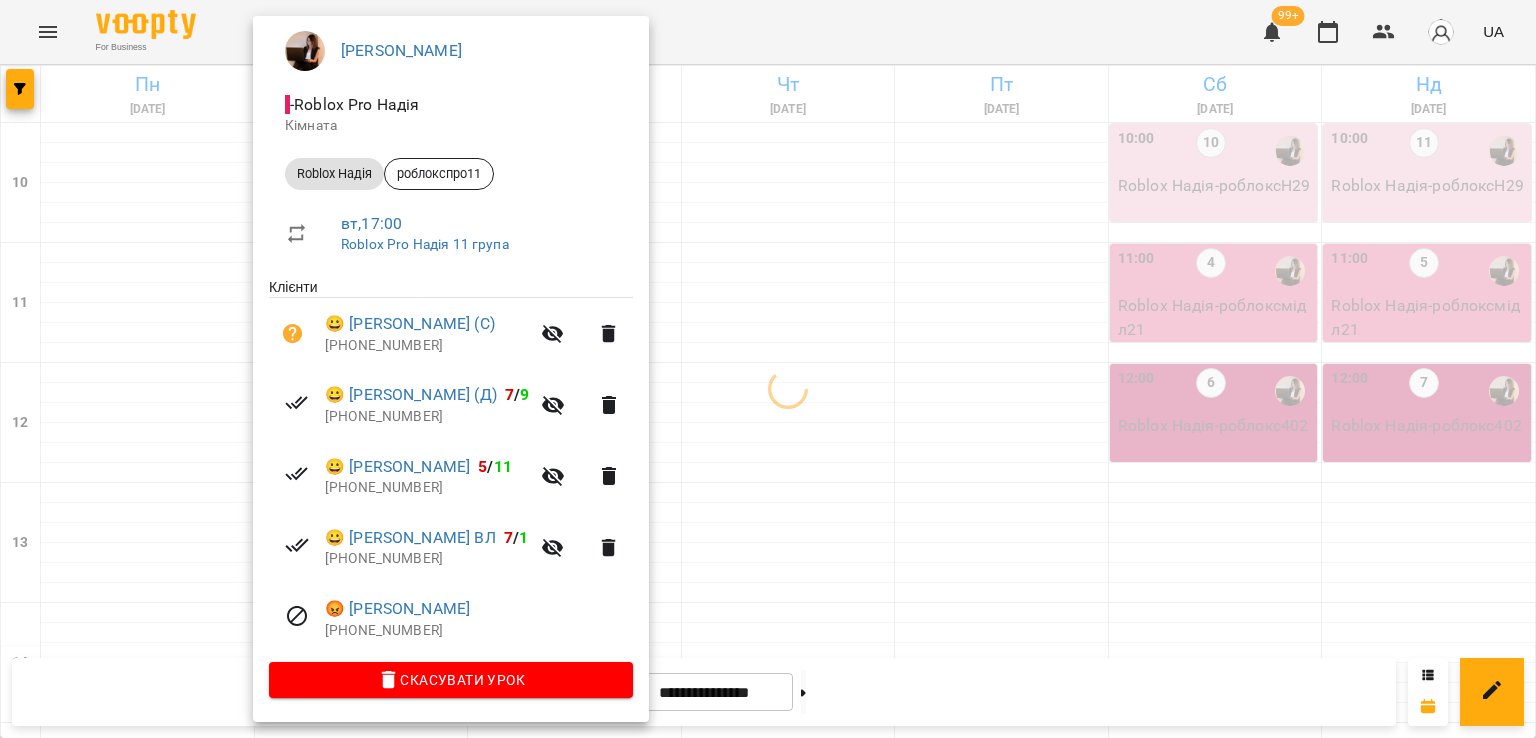 click at bounding box center [768, 369] 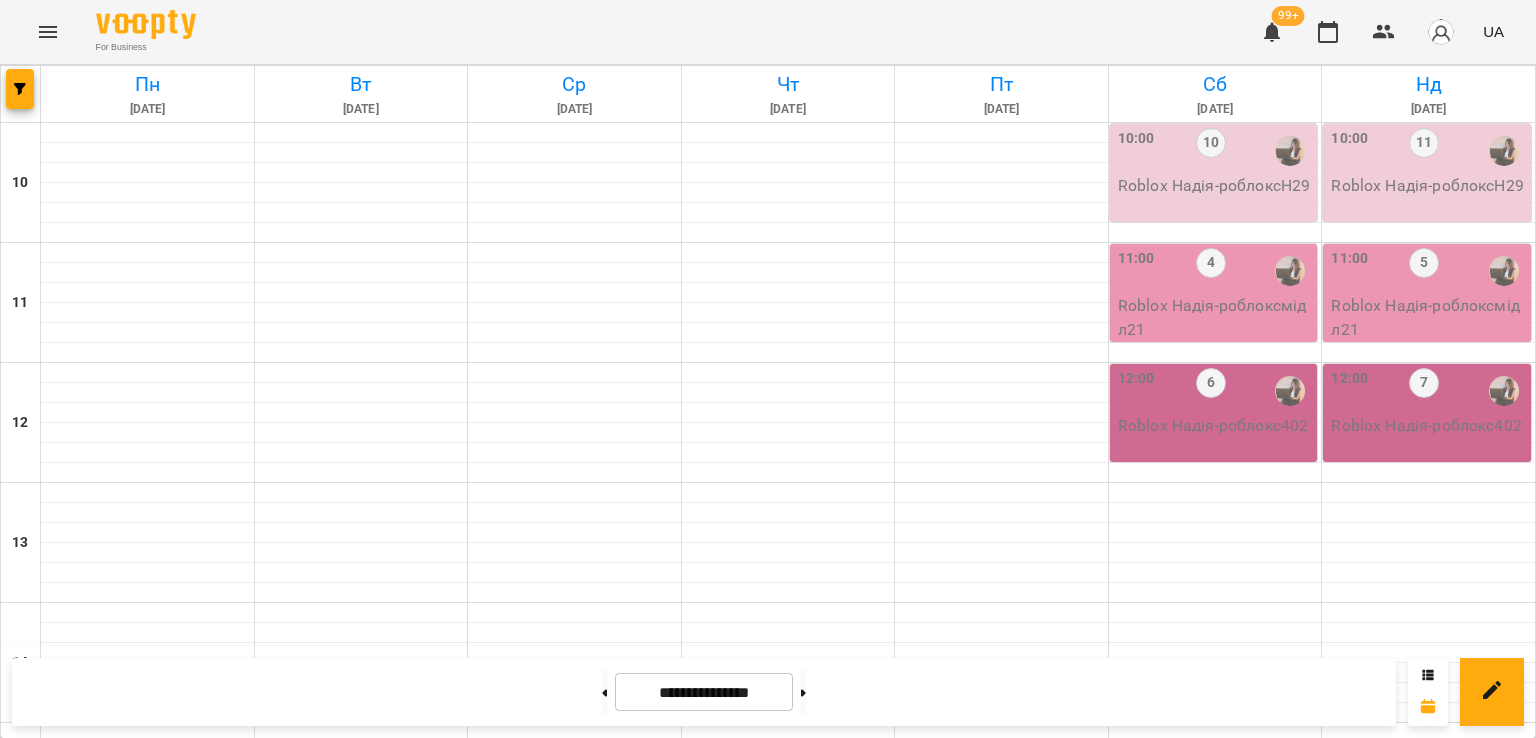 click on "4" at bounding box center [362, 1026] 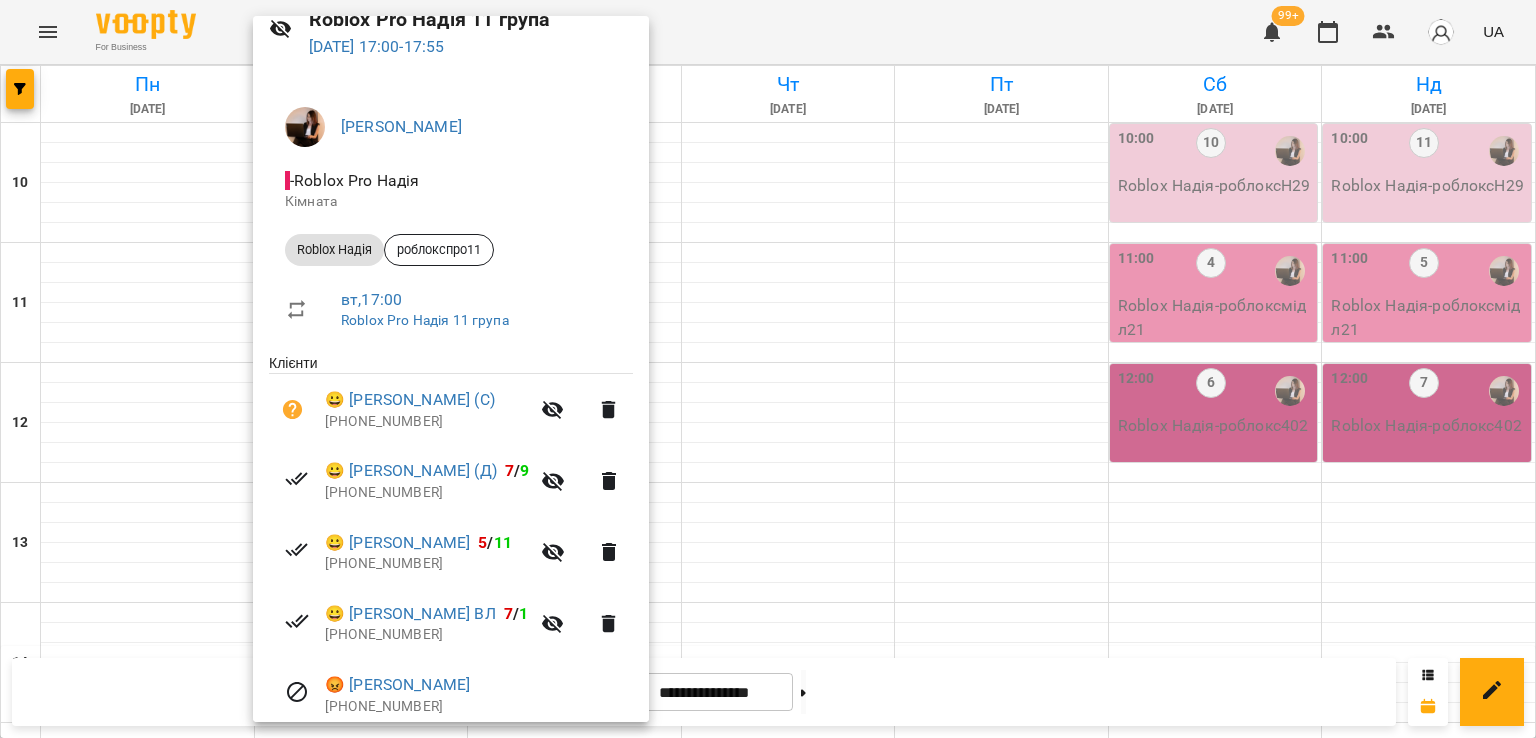 scroll, scrollTop: 171, scrollLeft: 0, axis: vertical 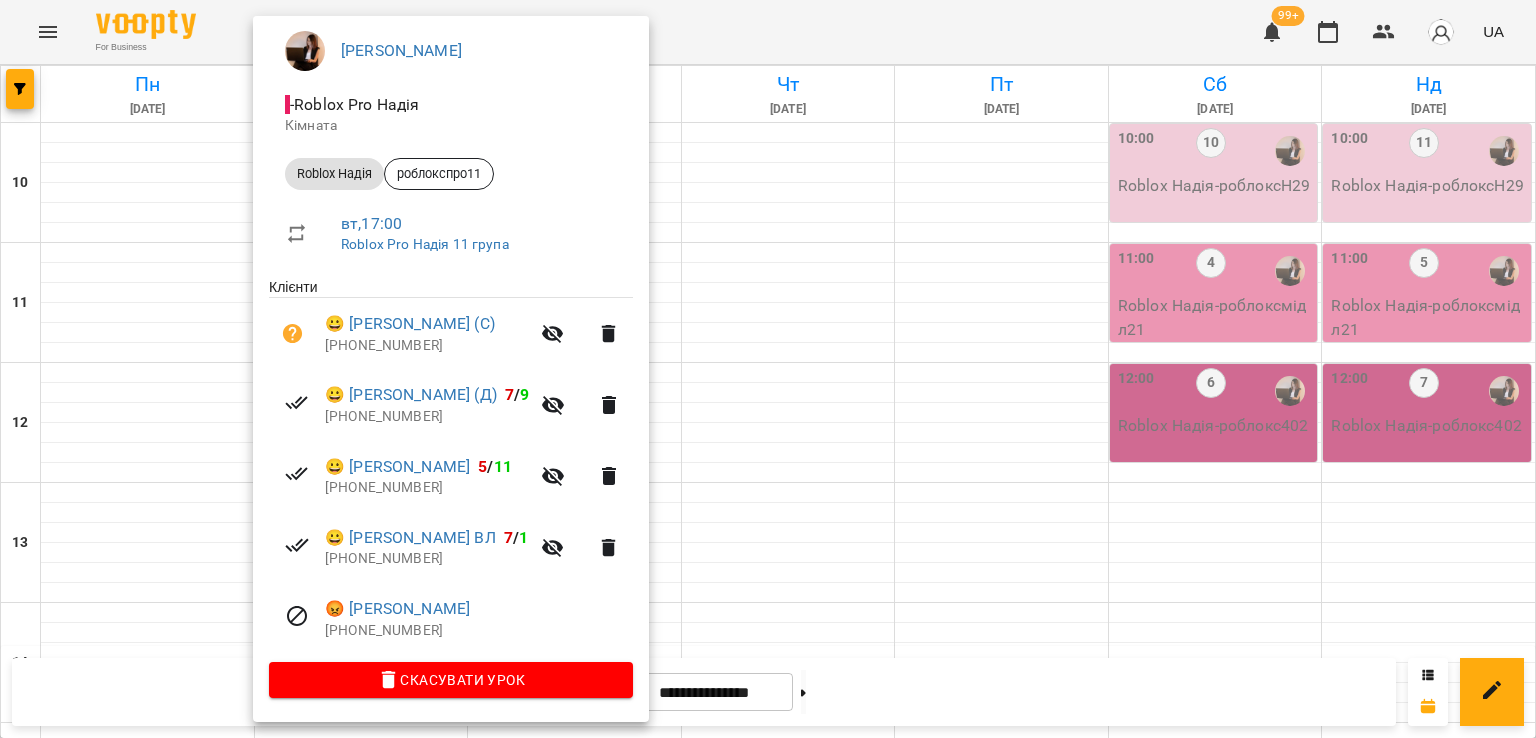 click at bounding box center (768, 369) 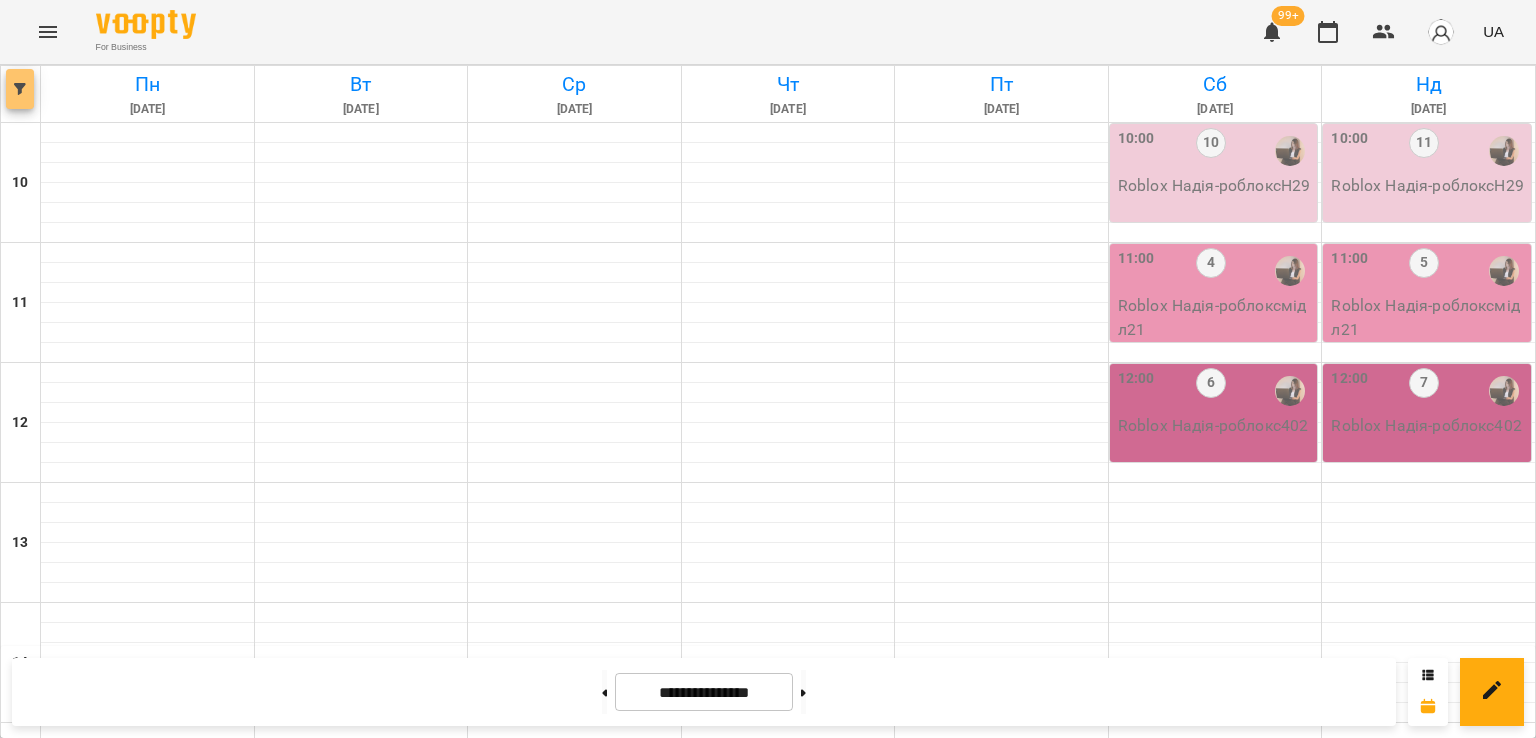 click at bounding box center (20, 89) 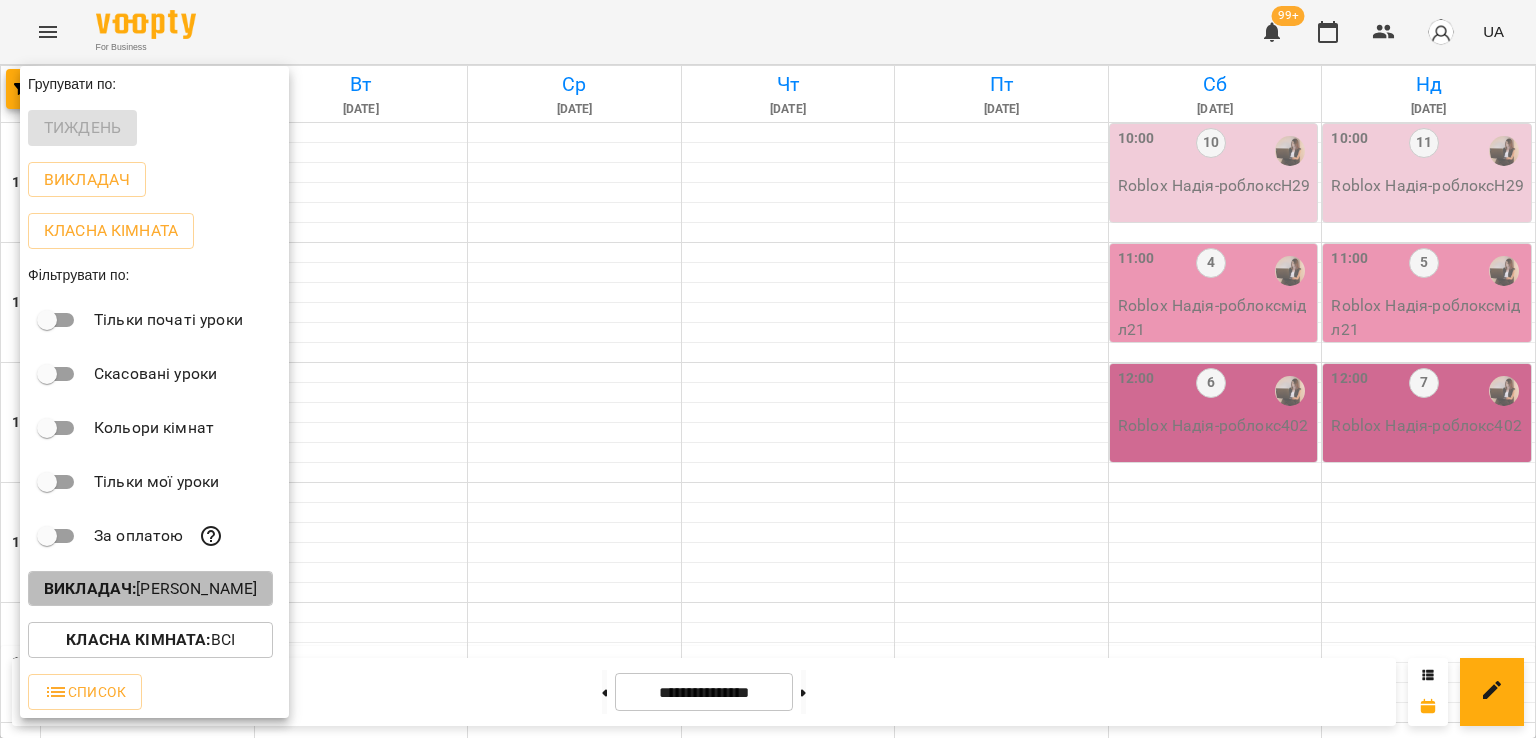 click on "Викладач :  [PERSON_NAME]" at bounding box center [150, 589] 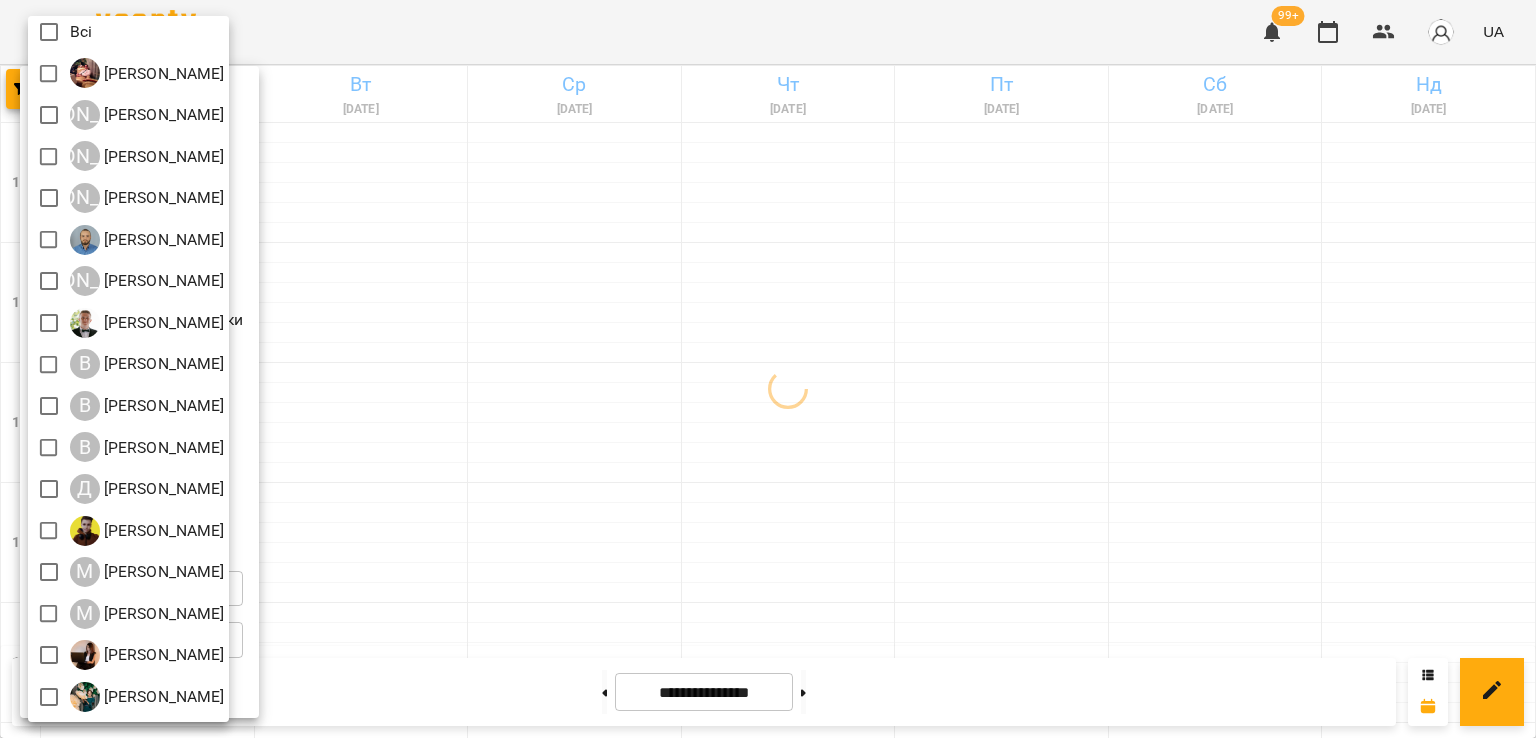 scroll, scrollTop: 0, scrollLeft: 0, axis: both 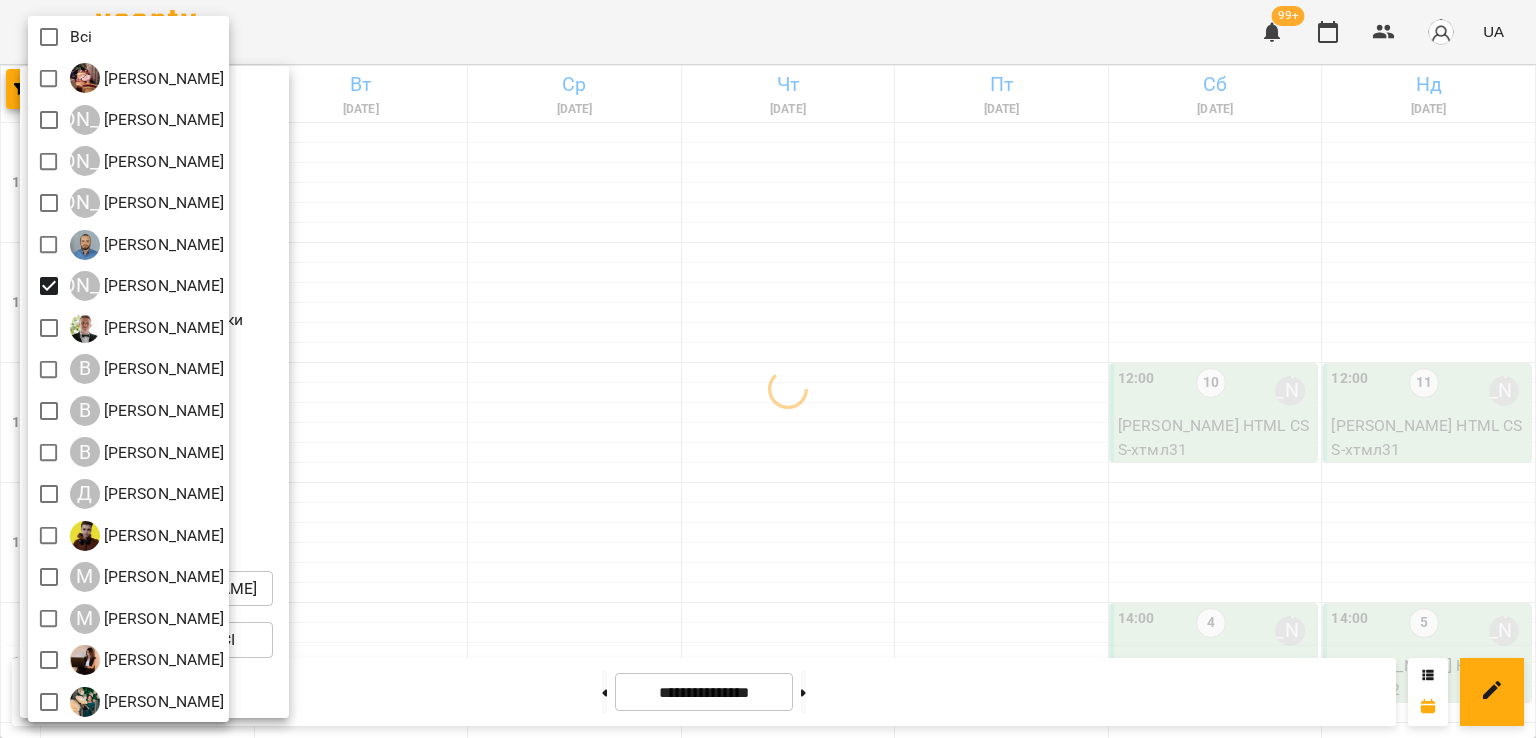 drag, startPoint x: 826, startPoint y: 443, endPoint x: 854, endPoint y: 487, distance: 52.153618 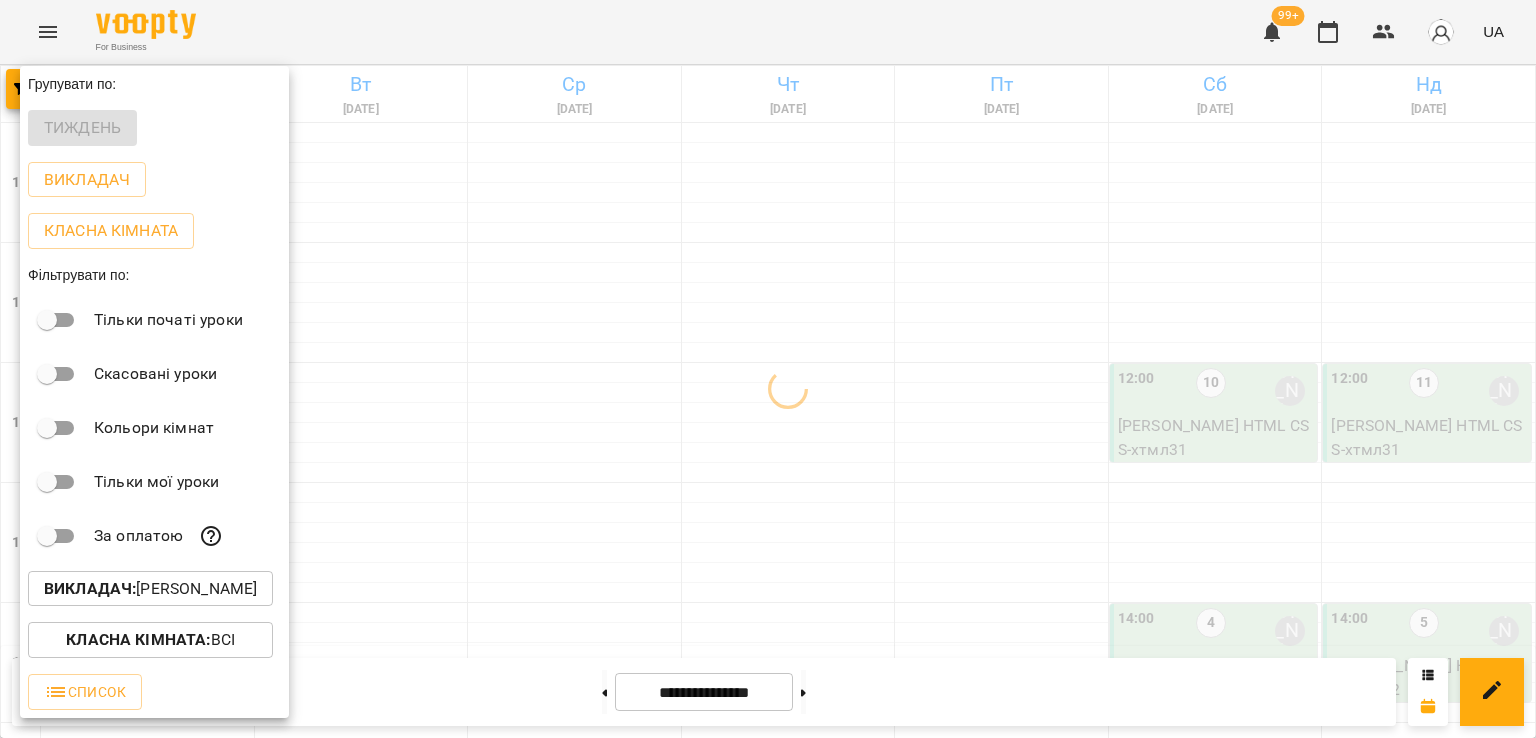 click at bounding box center [768, 369] 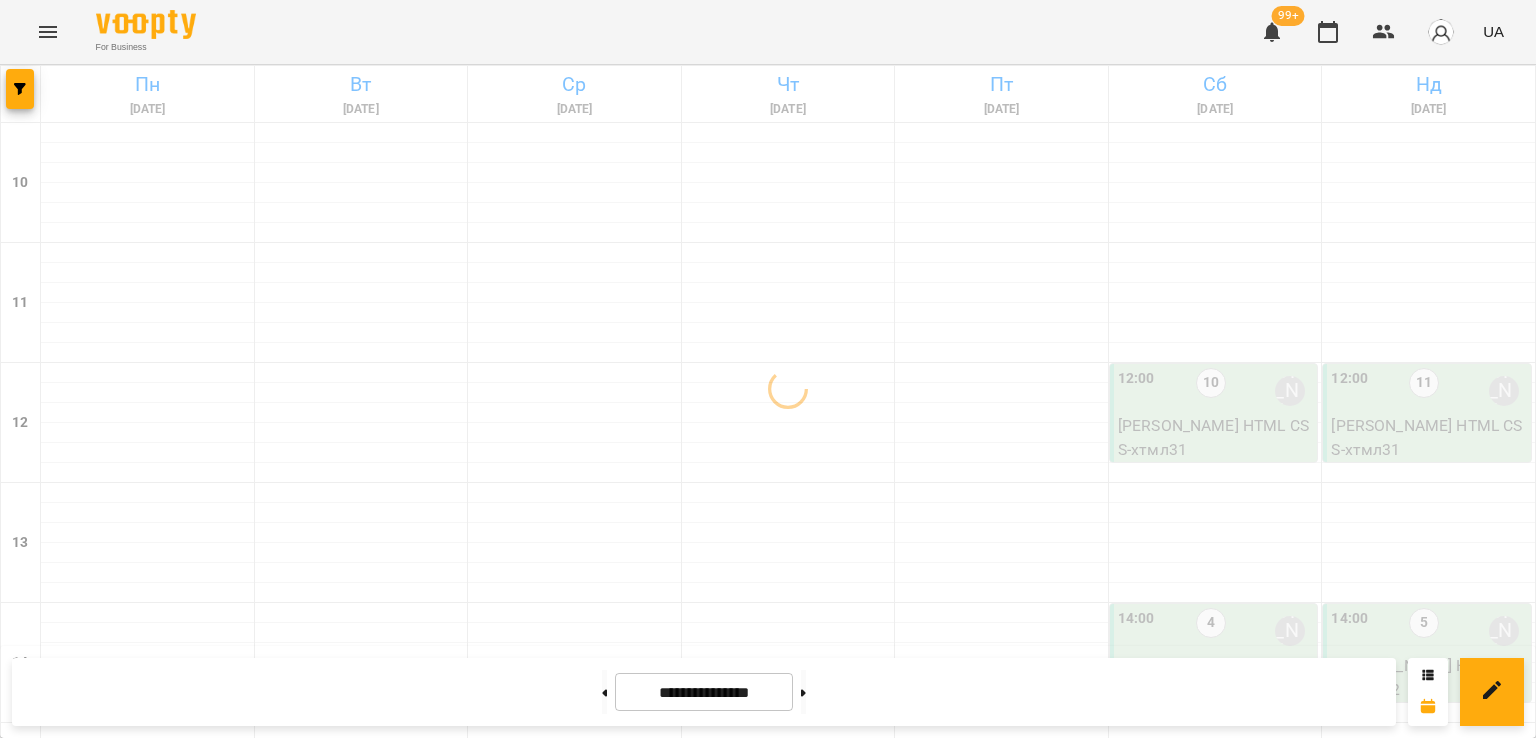 click on "19:00 15 [PERSON_NAME]" at bounding box center (362, 1231) 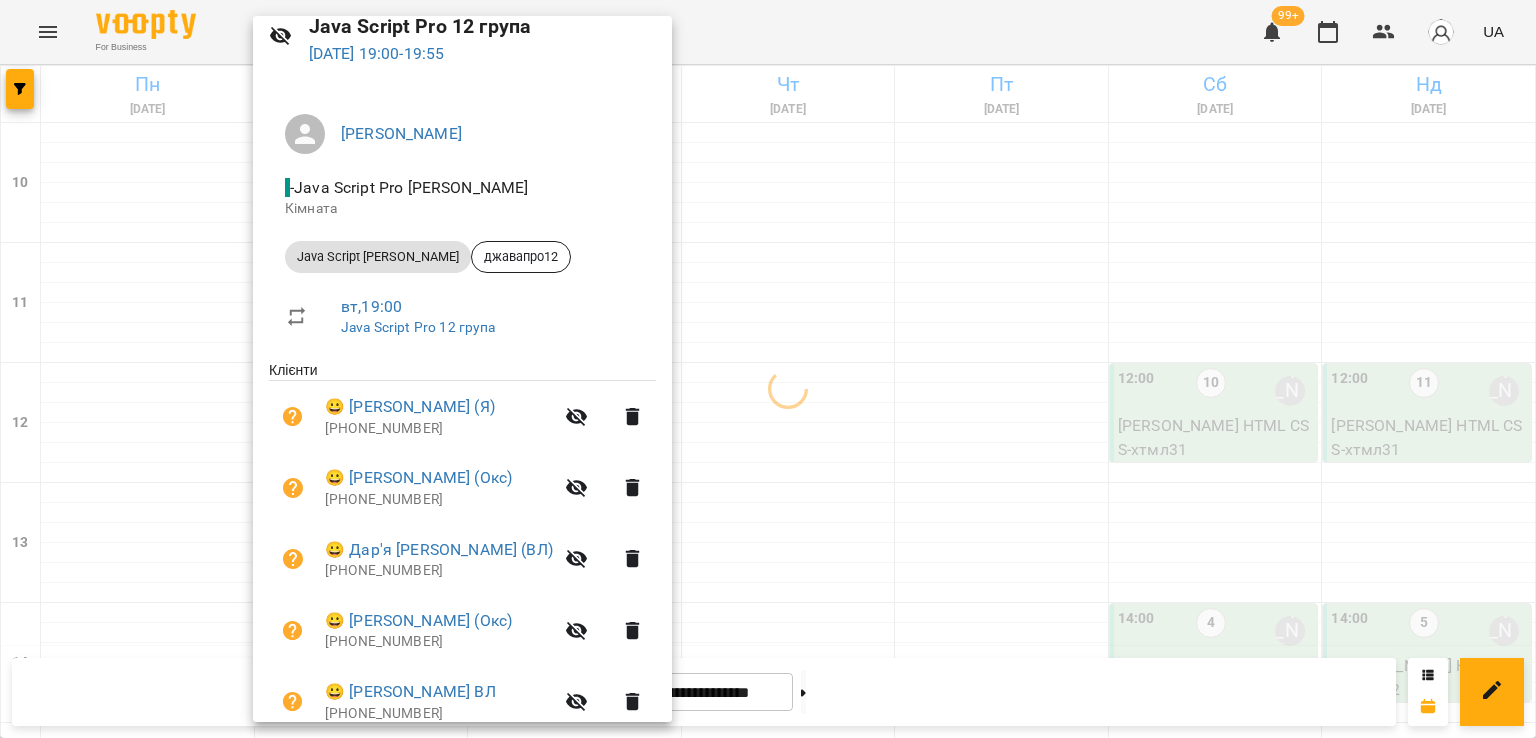 scroll, scrollTop: 171, scrollLeft: 0, axis: vertical 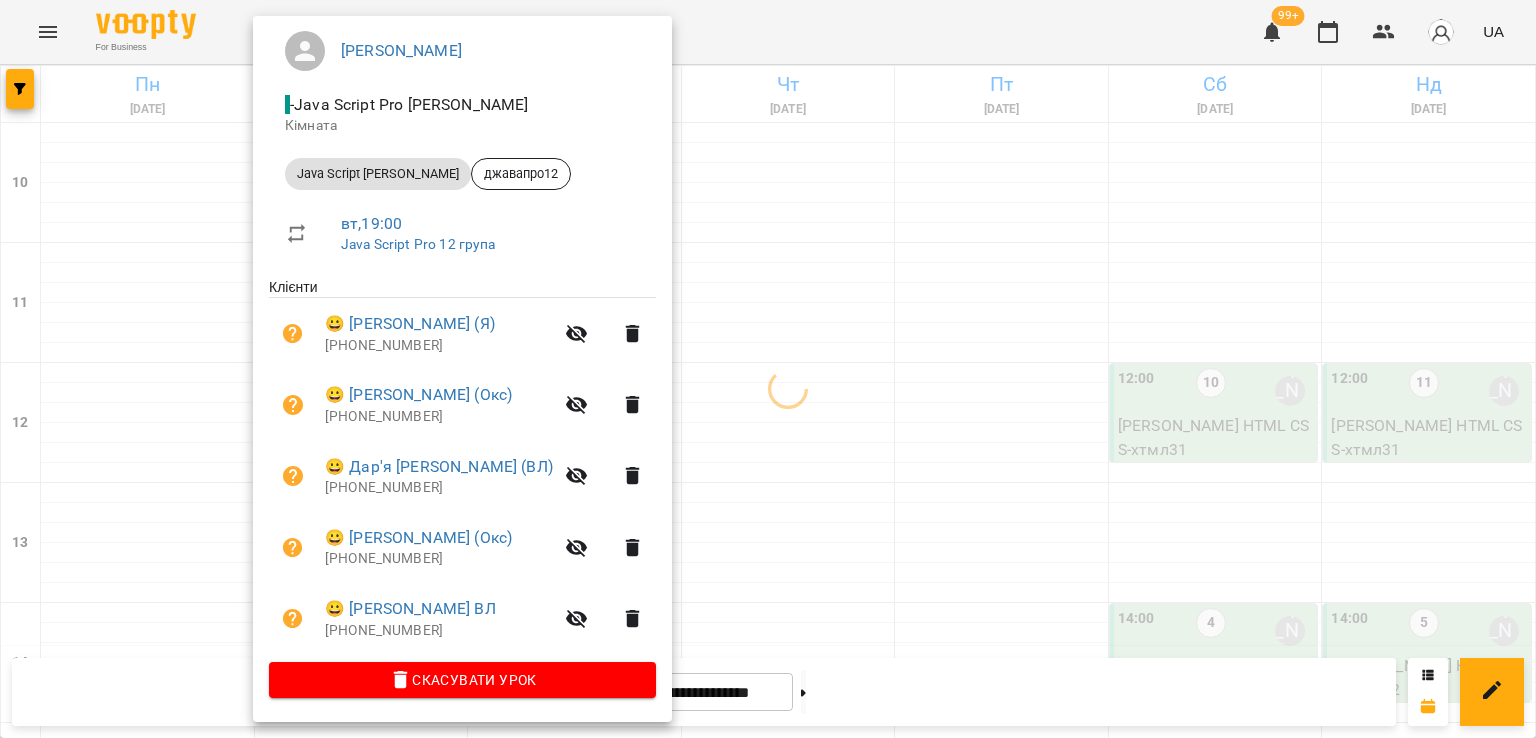 click at bounding box center (768, 369) 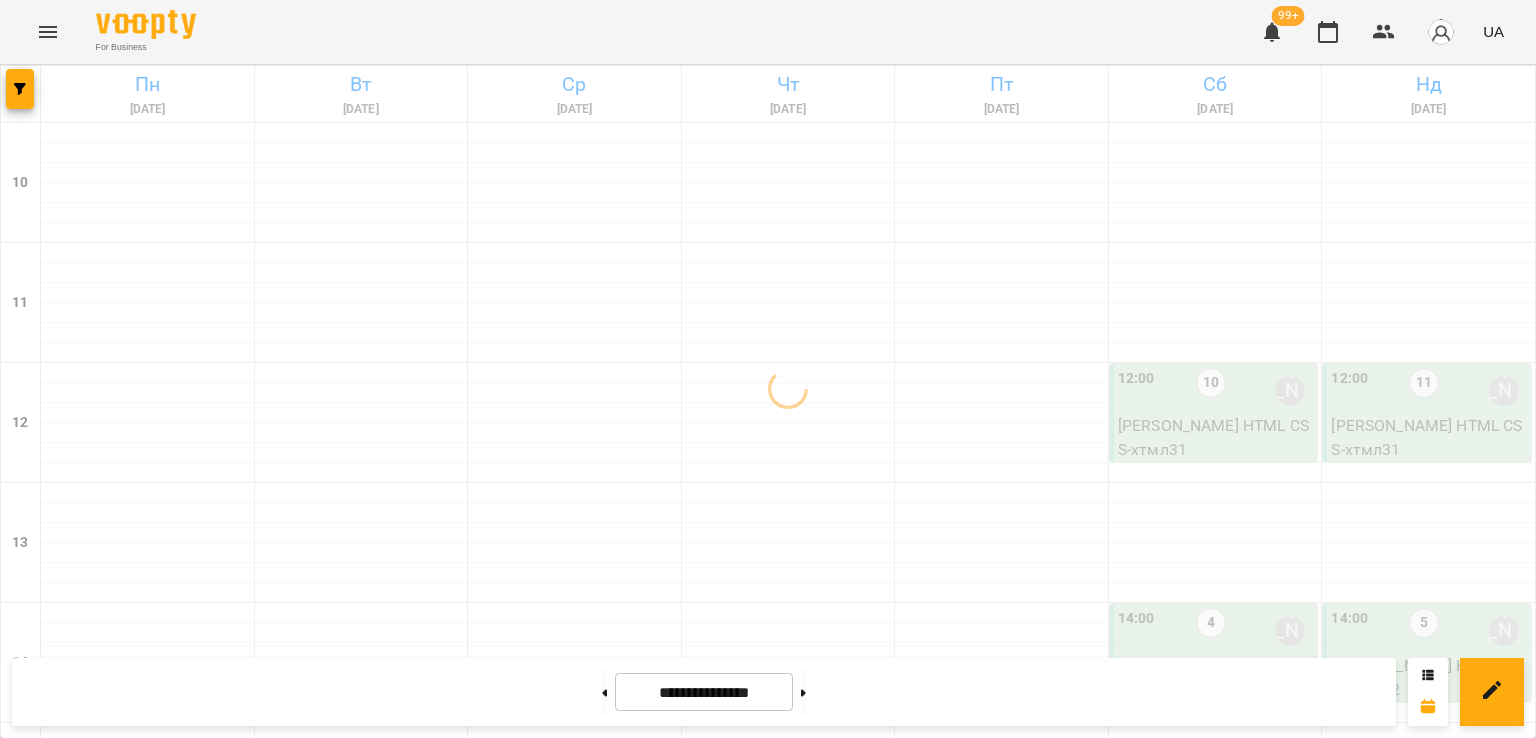 scroll, scrollTop: 1035, scrollLeft: 0, axis: vertical 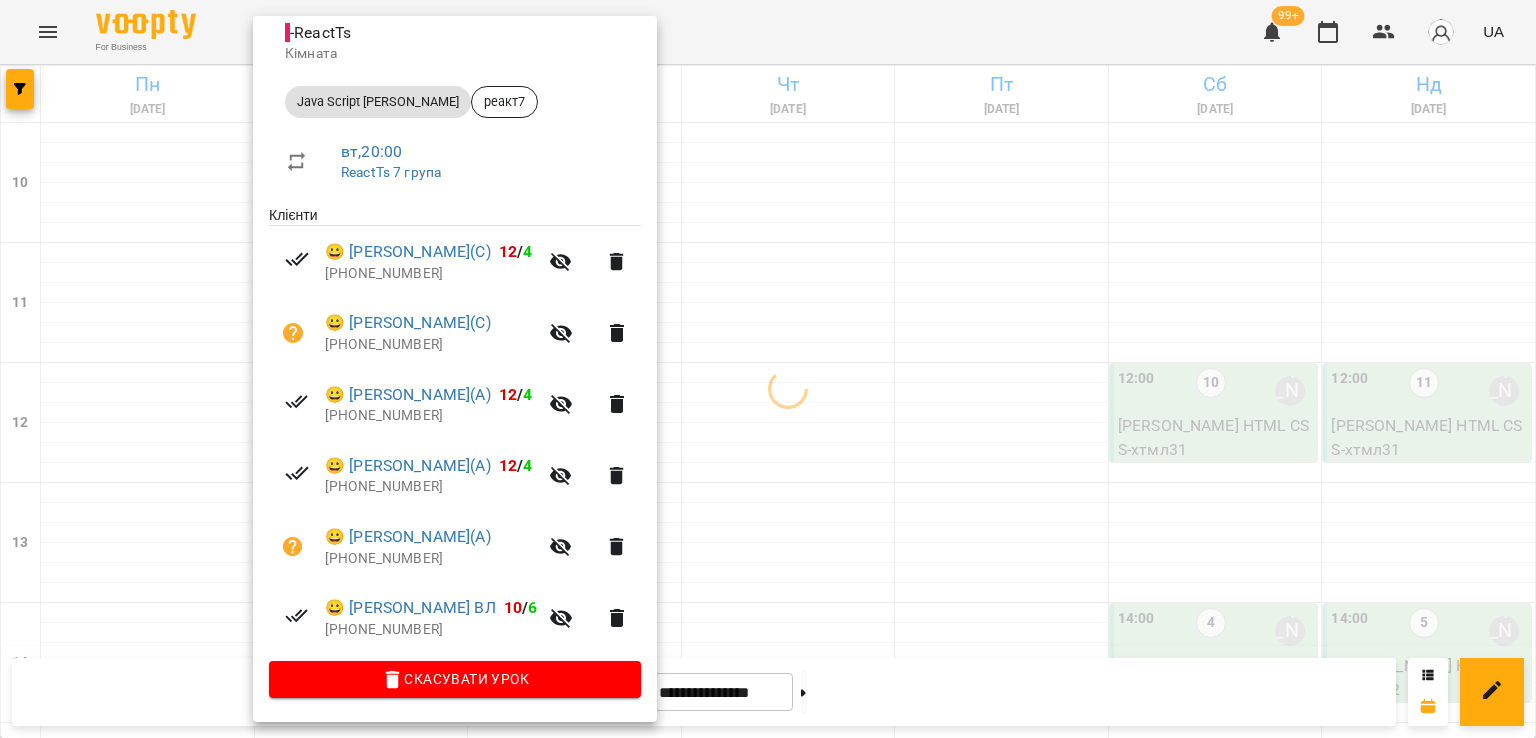 click at bounding box center (768, 369) 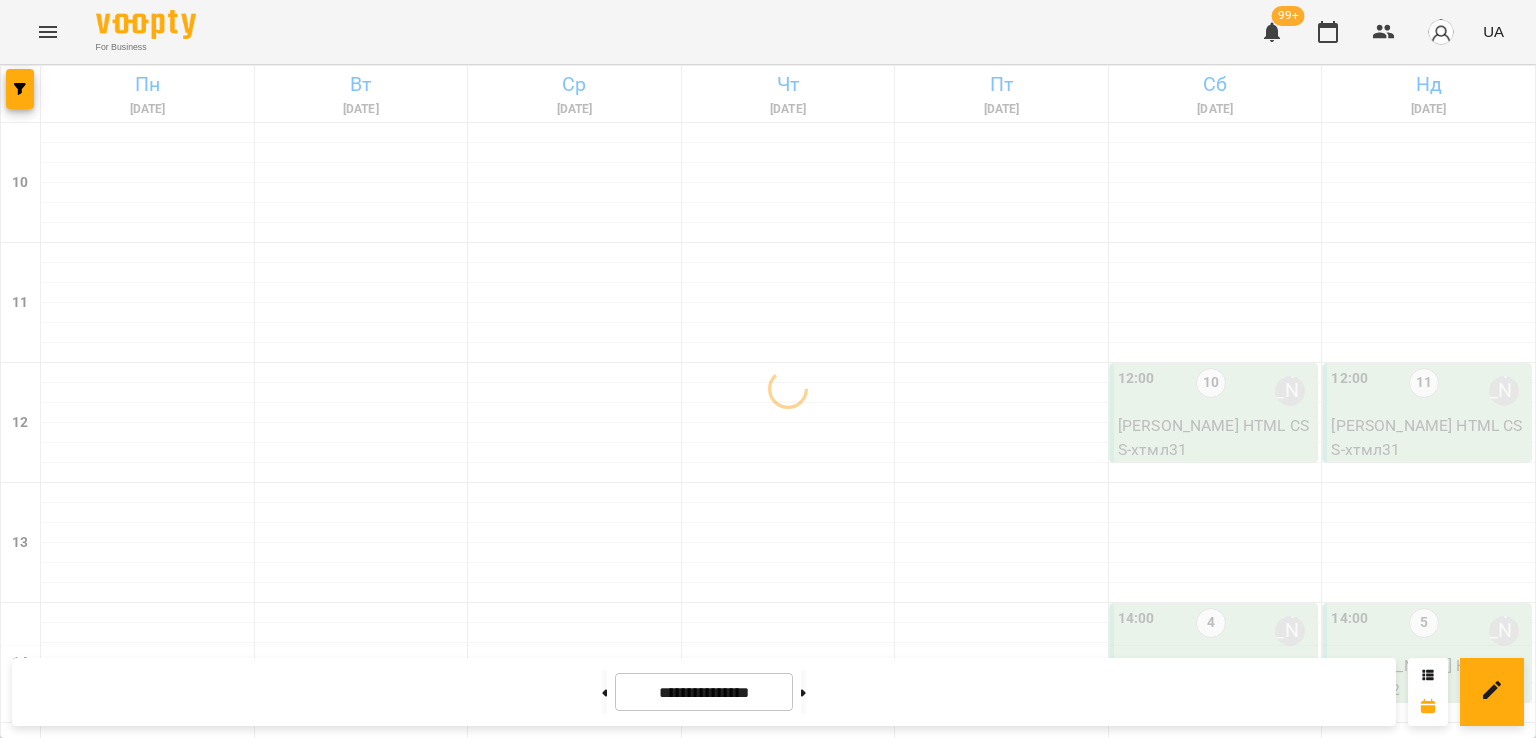 click on "6" at bounding box center [362, 1386] 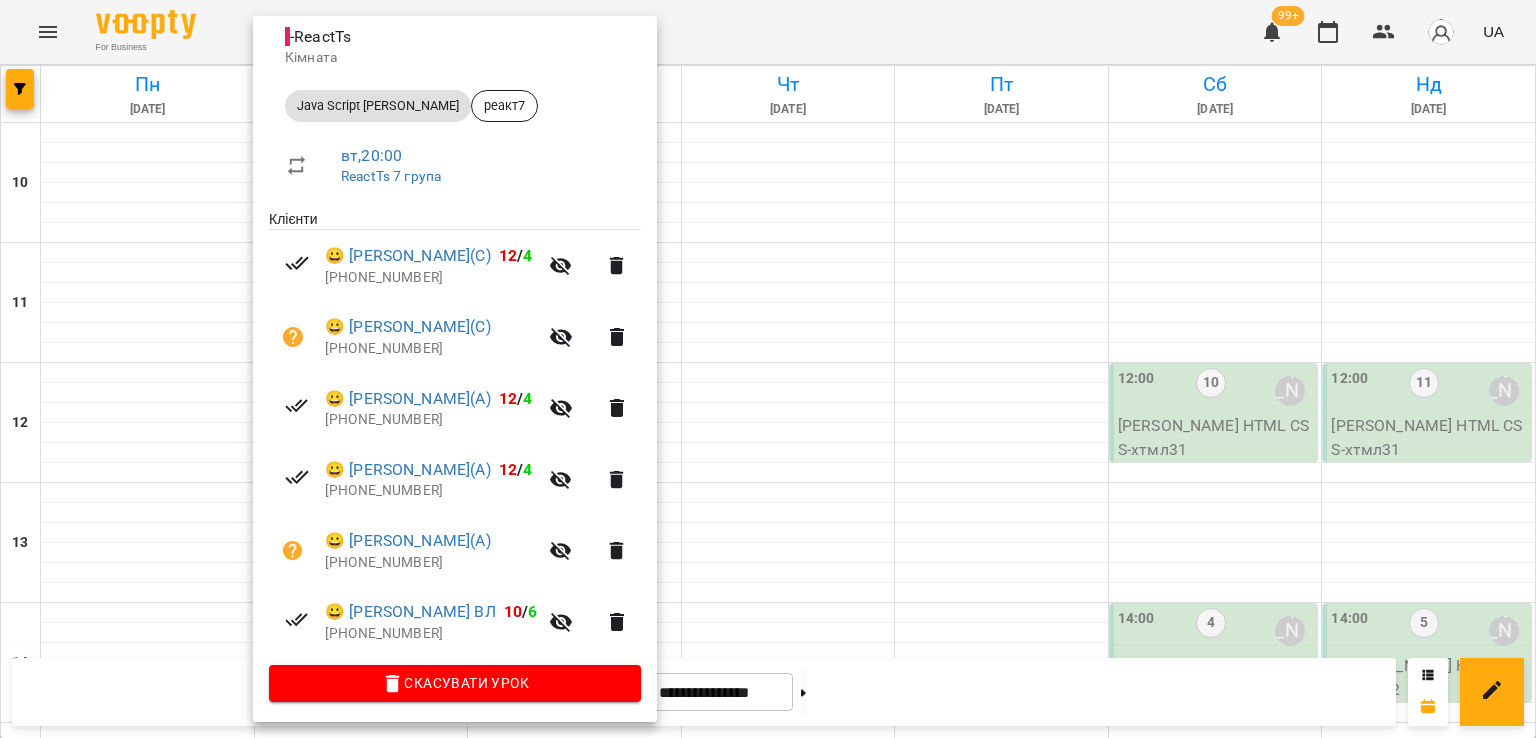 scroll, scrollTop: 242, scrollLeft: 0, axis: vertical 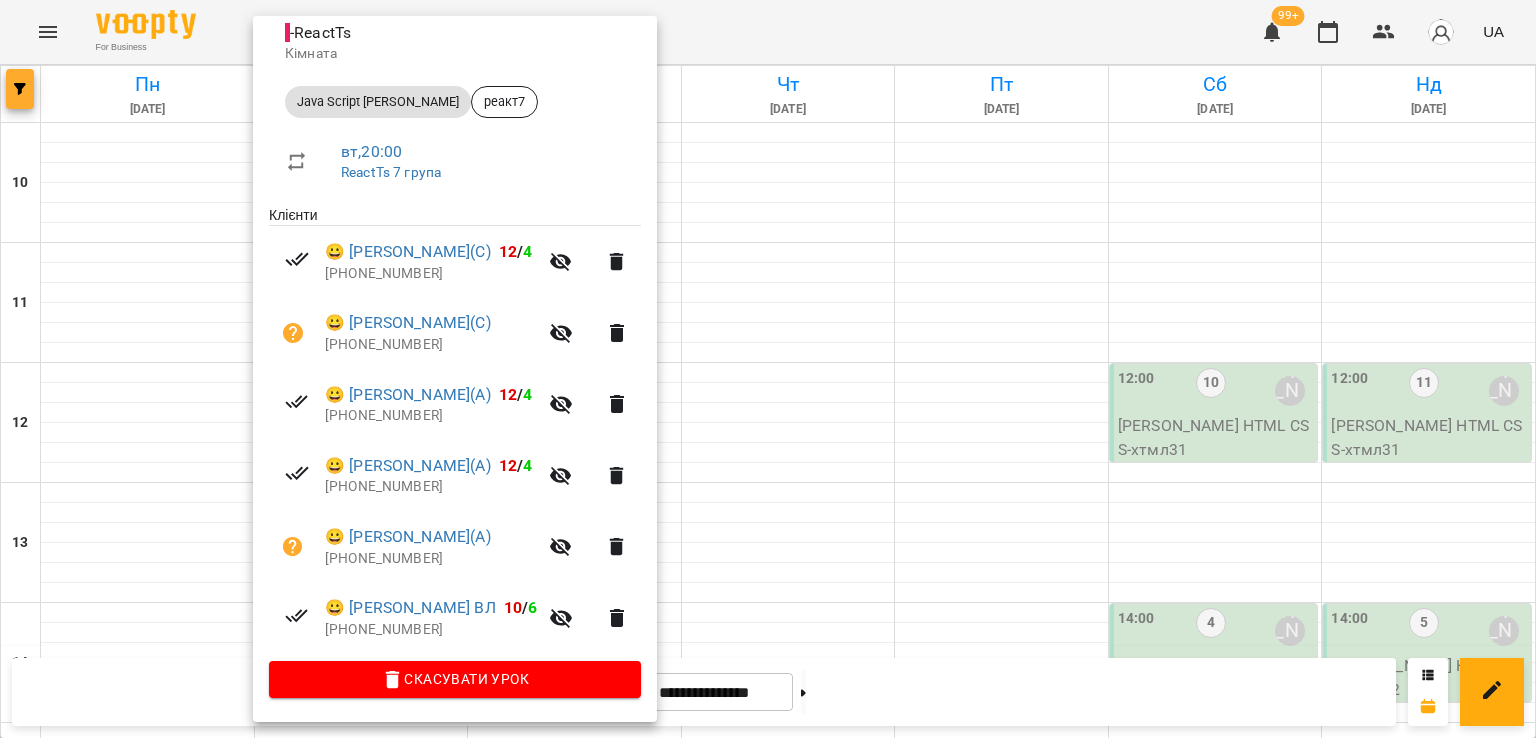 drag, startPoint x: 13, startPoint y: 97, endPoint x: 24, endPoint y: 91, distance: 12.529964 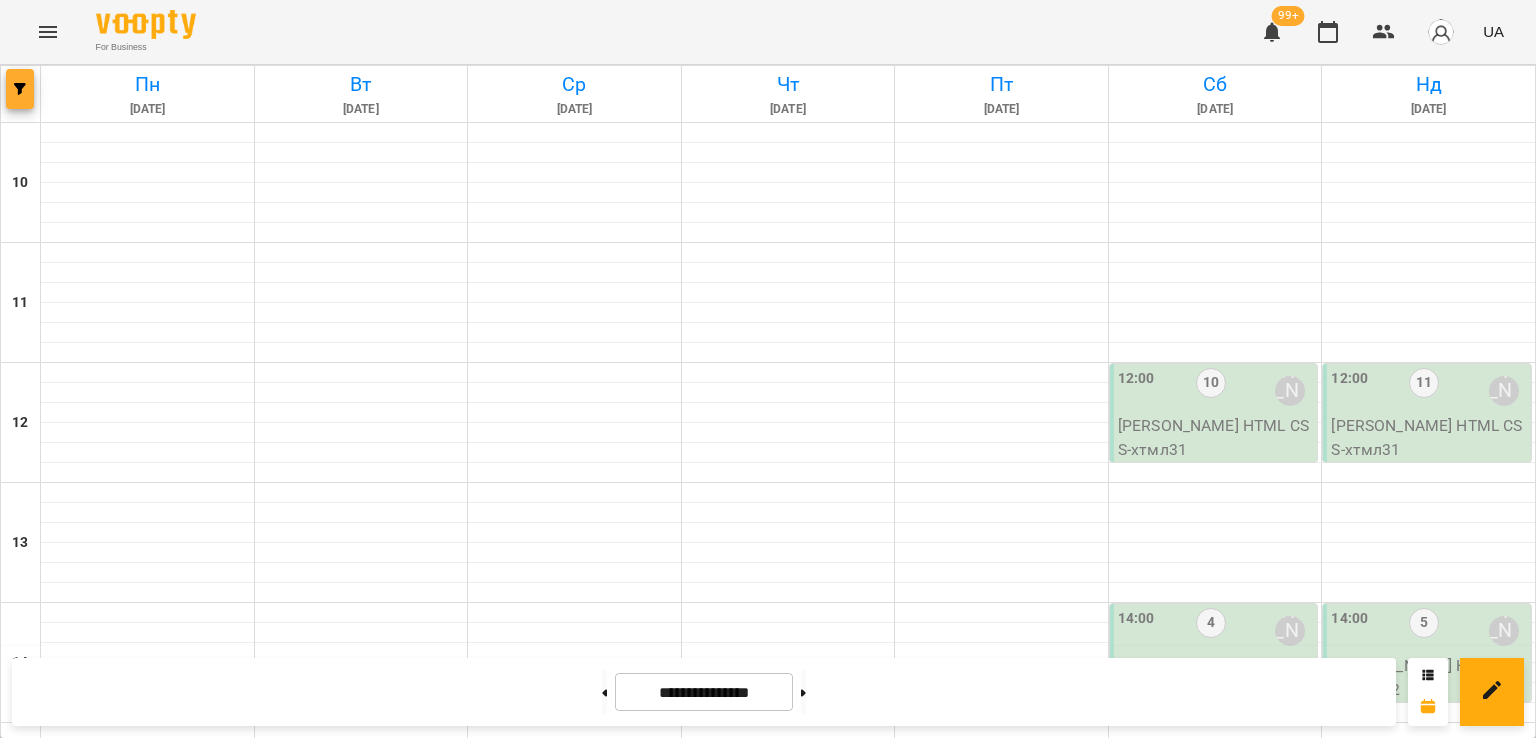 click at bounding box center (20, 89) 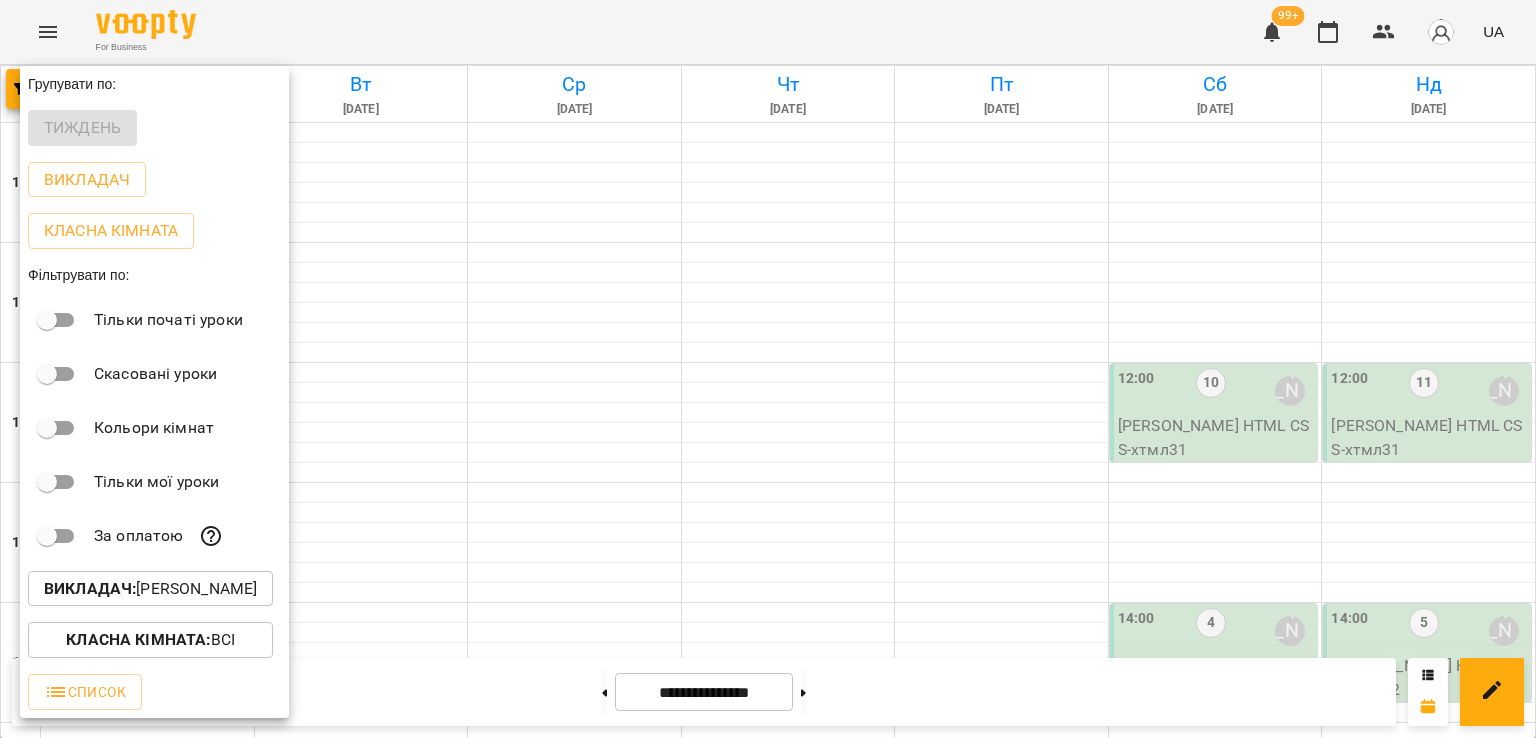 click on "Викладач :  [PERSON_NAME]" at bounding box center (150, 589) 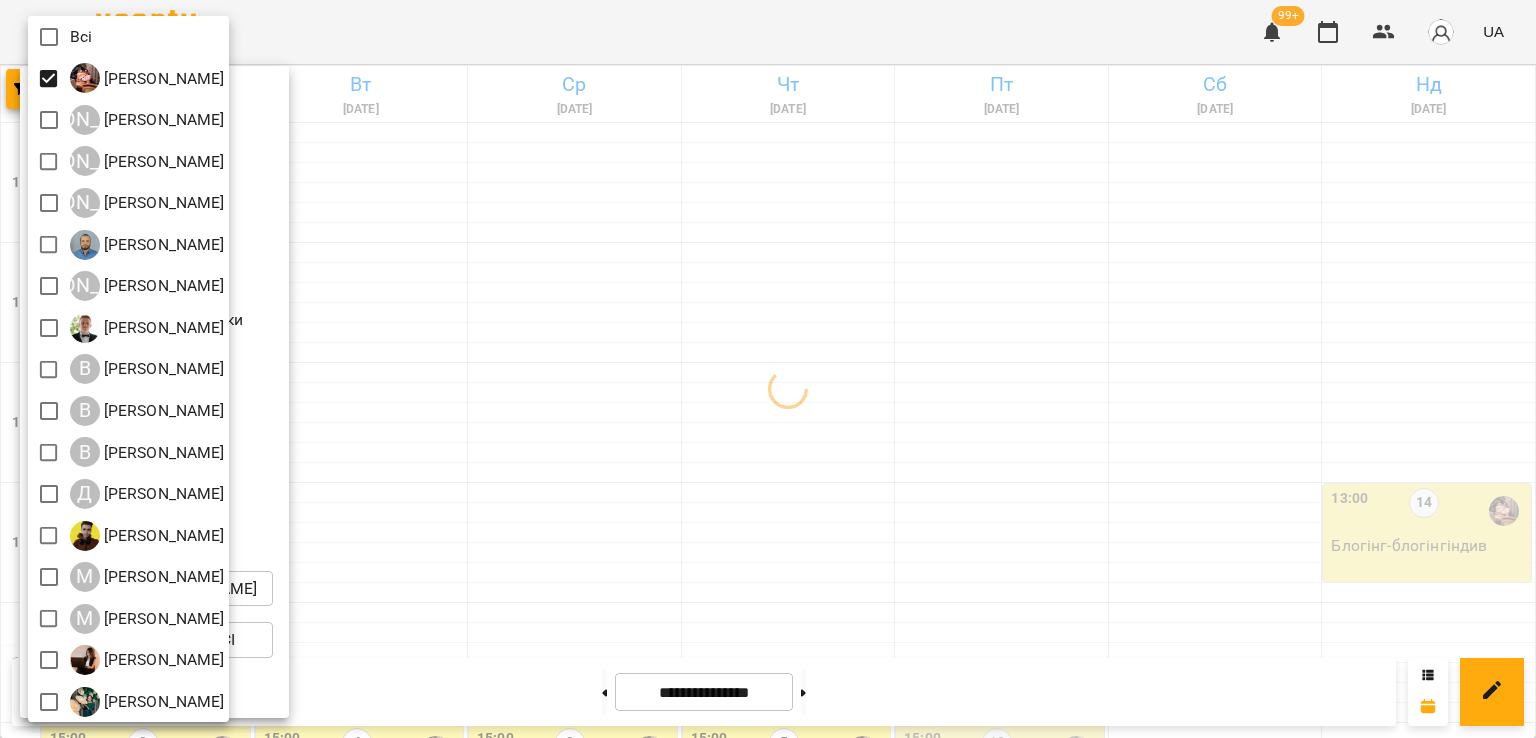 click at bounding box center [768, 369] 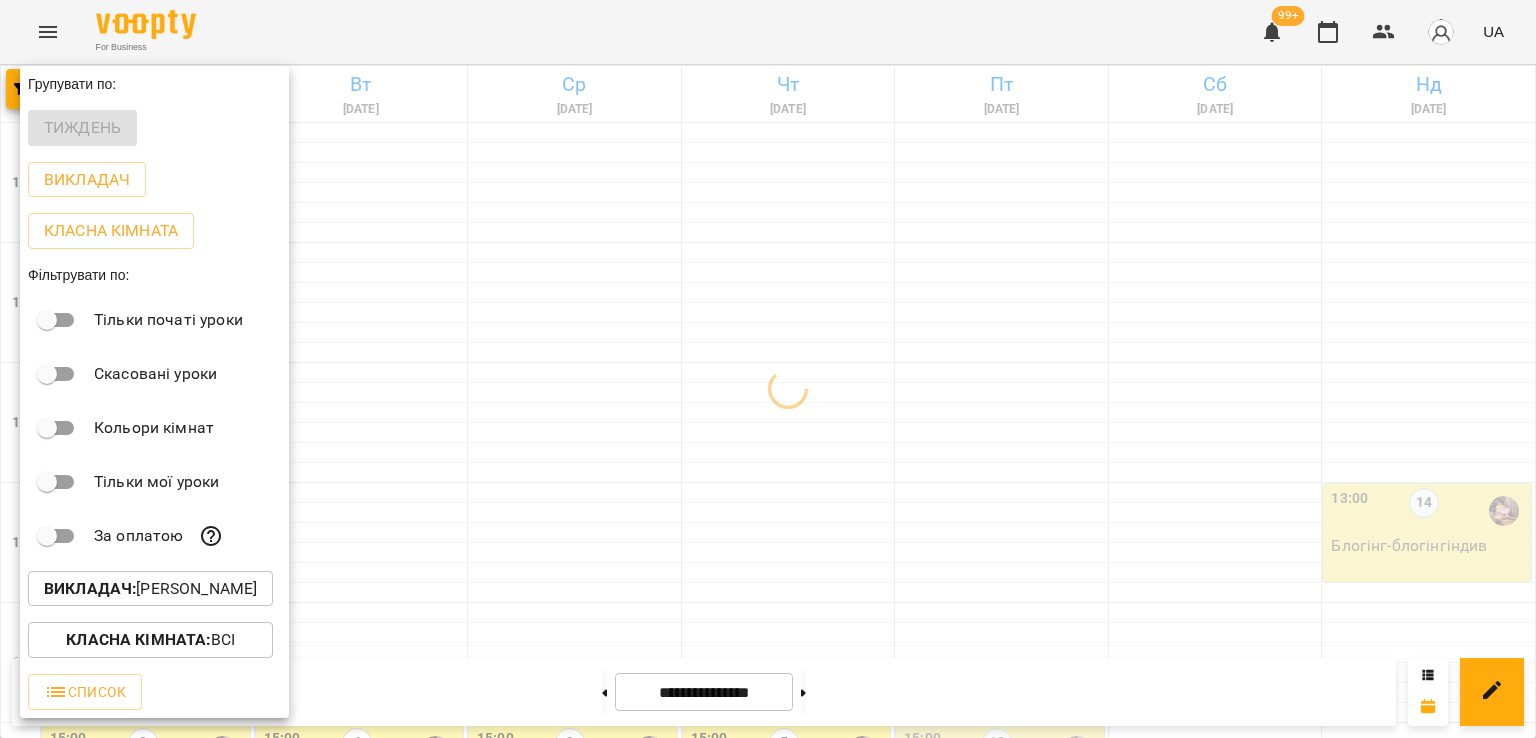 click at bounding box center [768, 369] 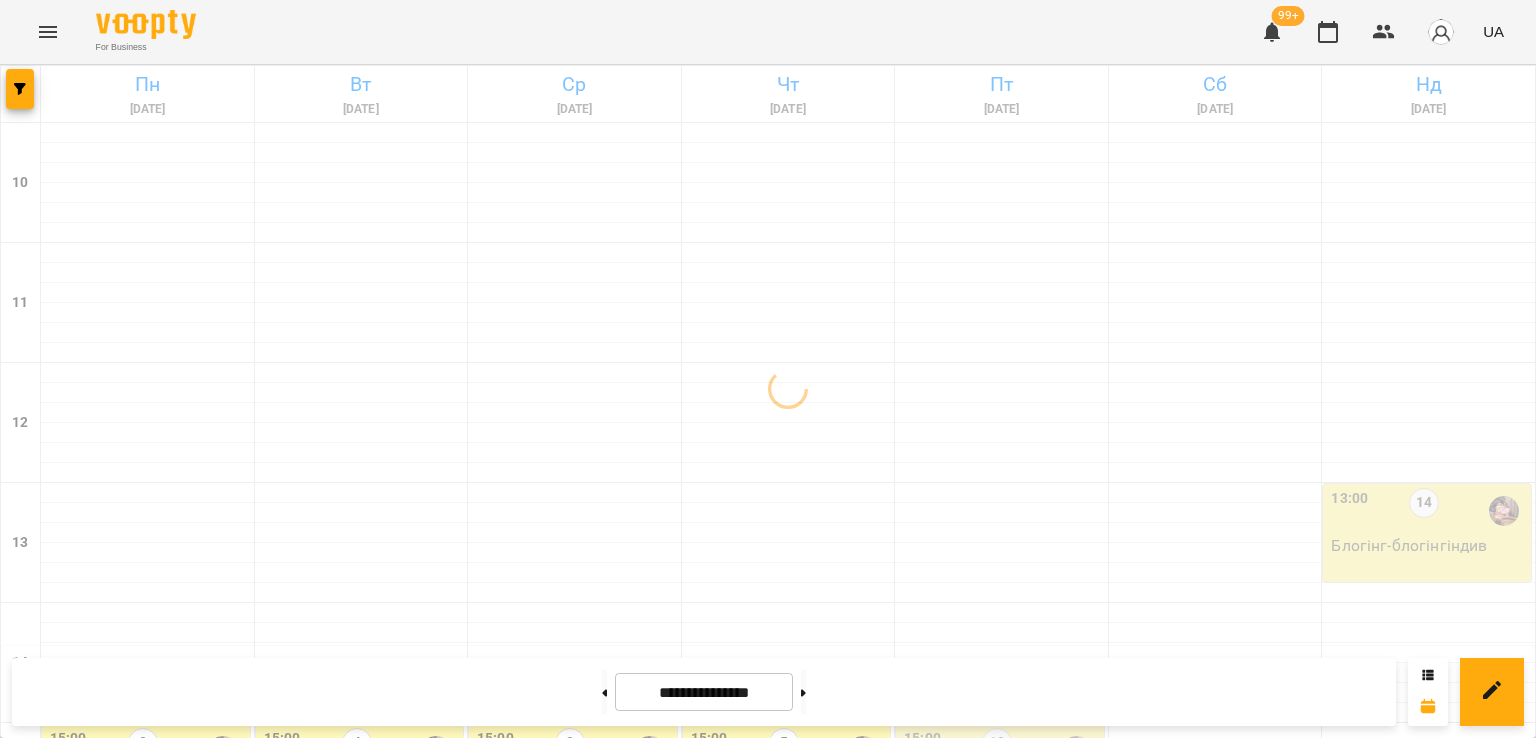 scroll, scrollTop: 735, scrollLeft: 0, axis: vertical 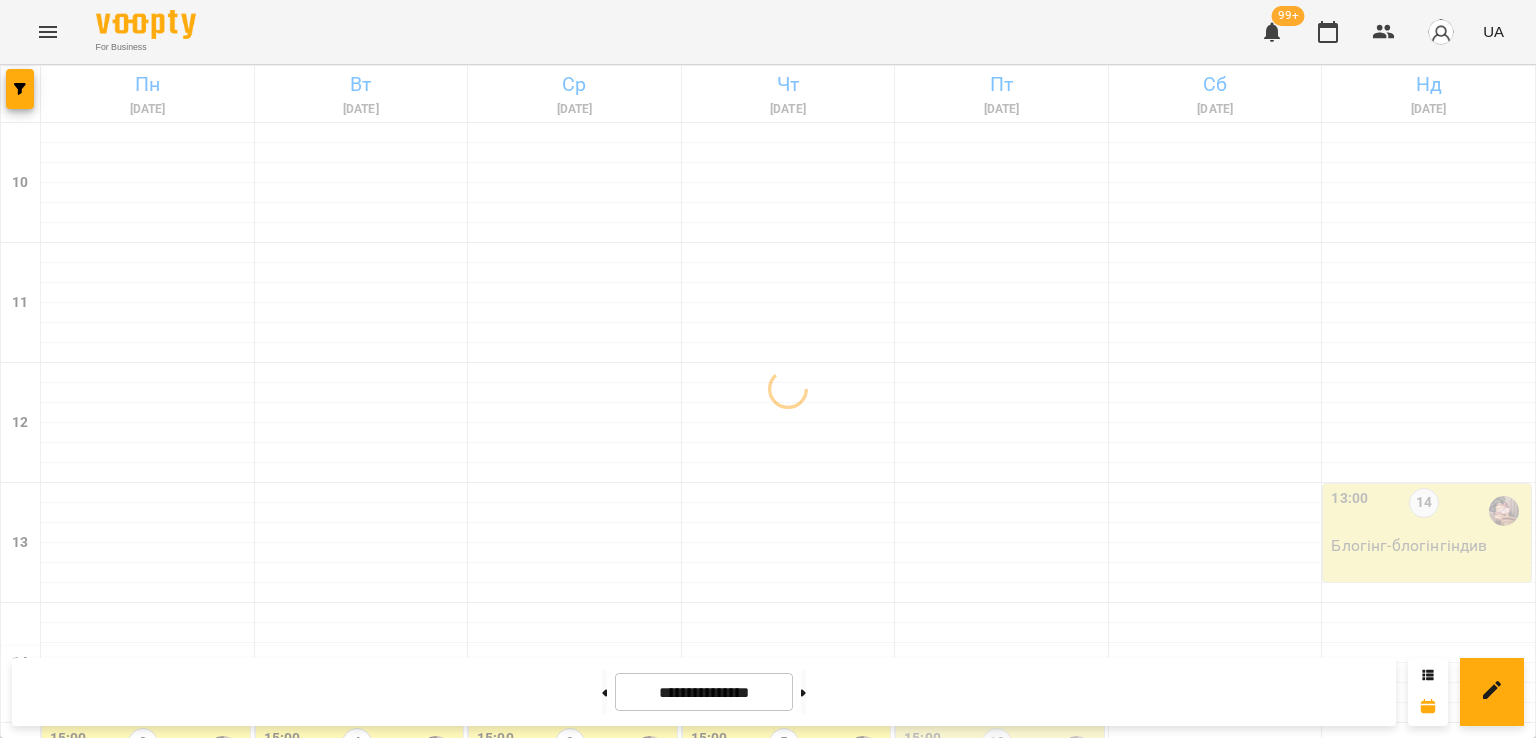 click on "5" at bounding box center [789, 1026] 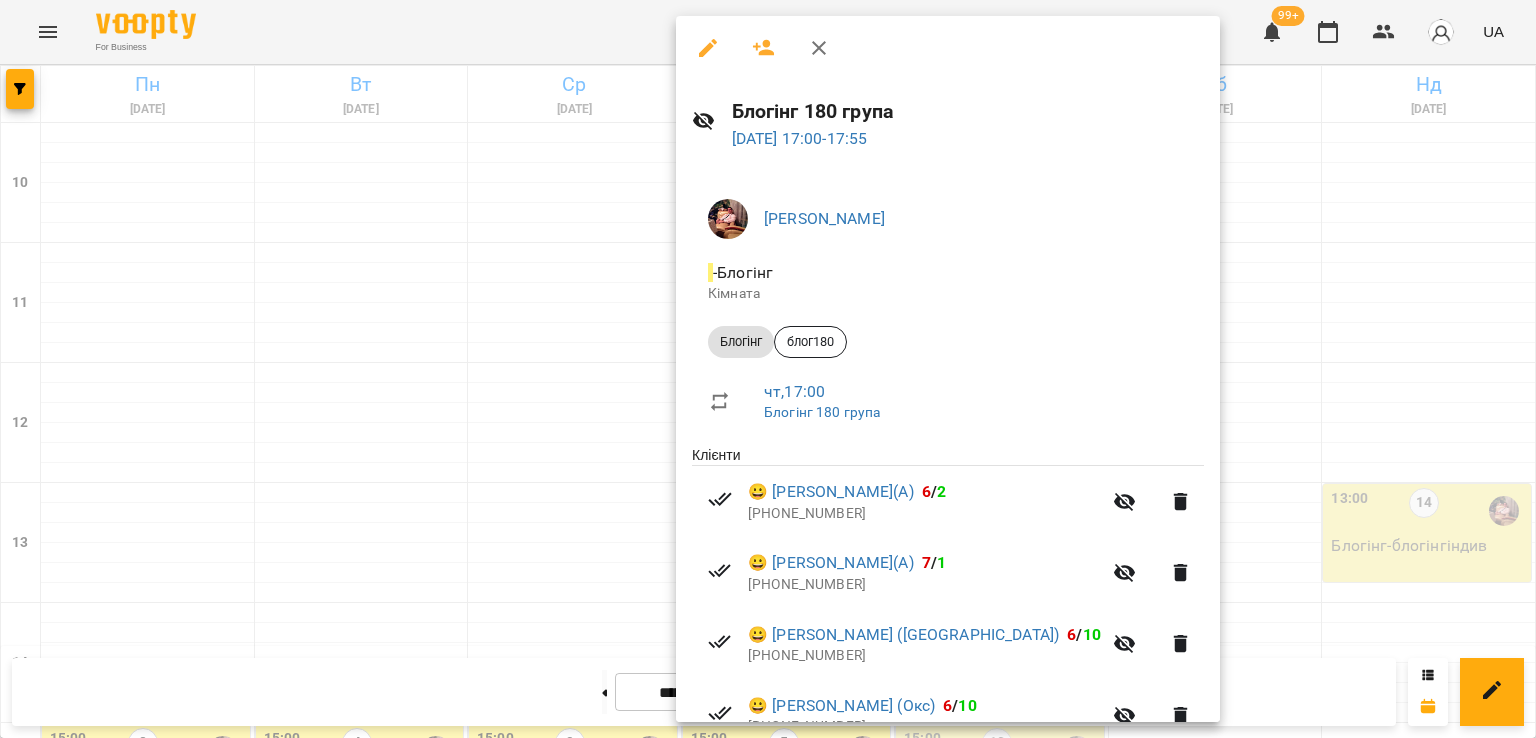 click at bounding box center [768, 369] 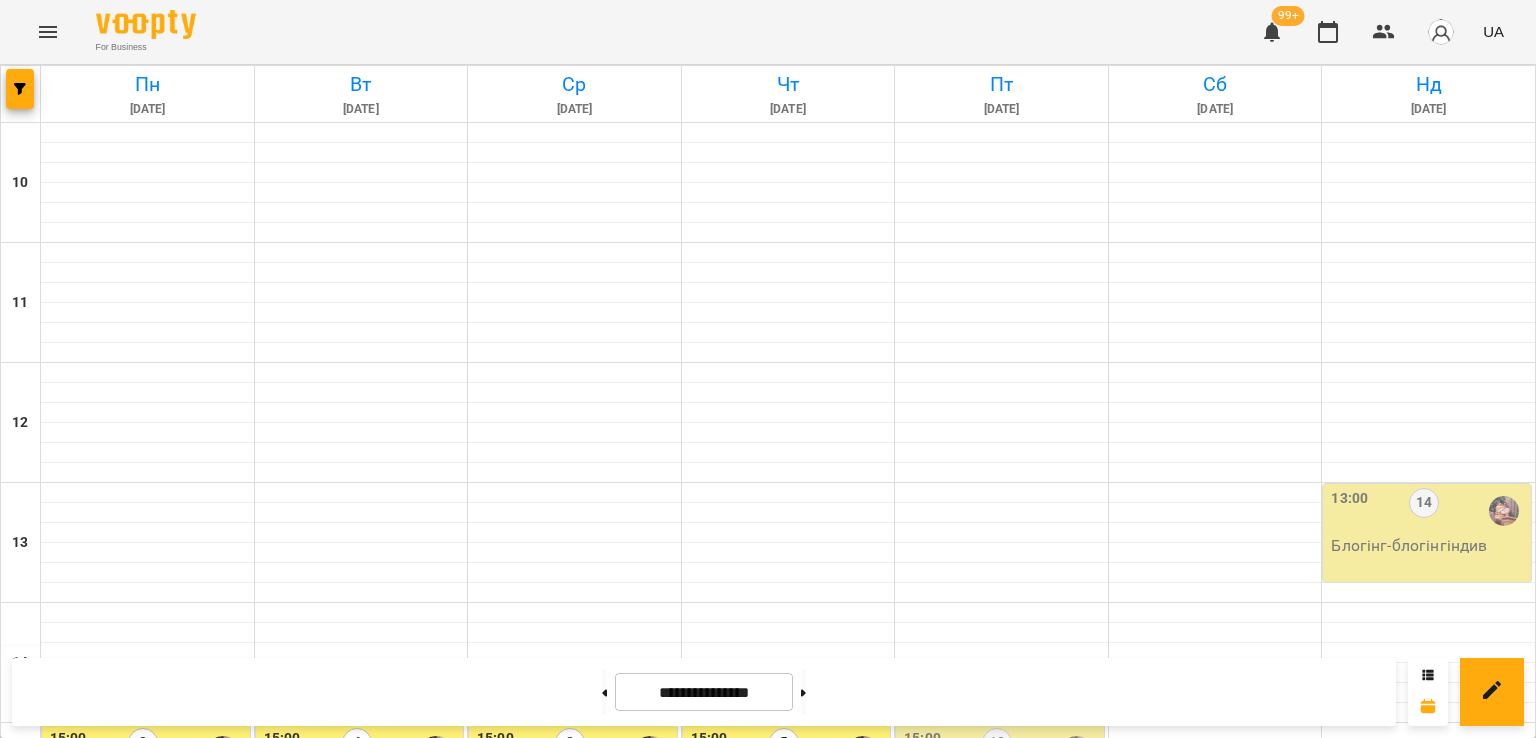 scroll, scrollTop: 835, scrollLeft: 0, axis: vertical 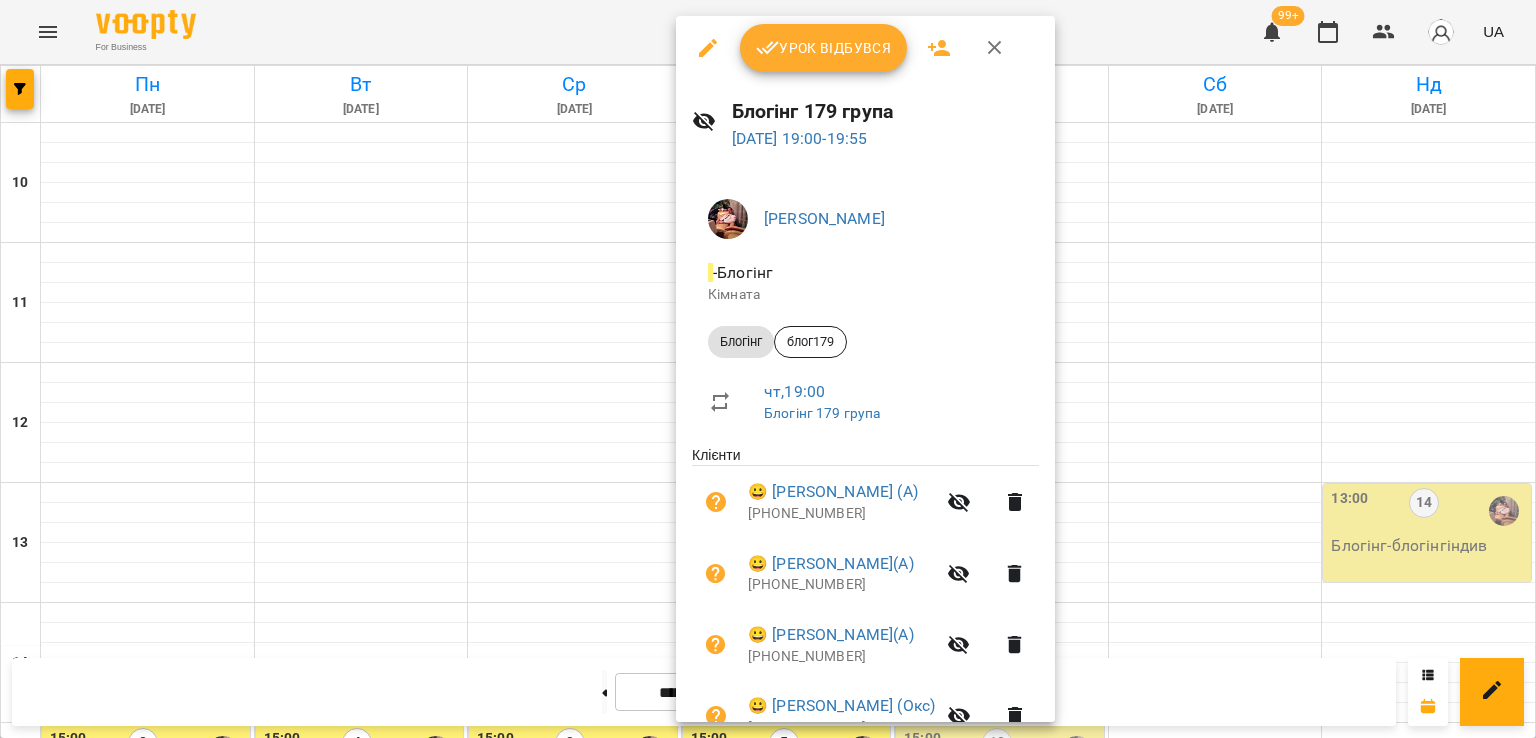 click at bounding box center [768, 369] 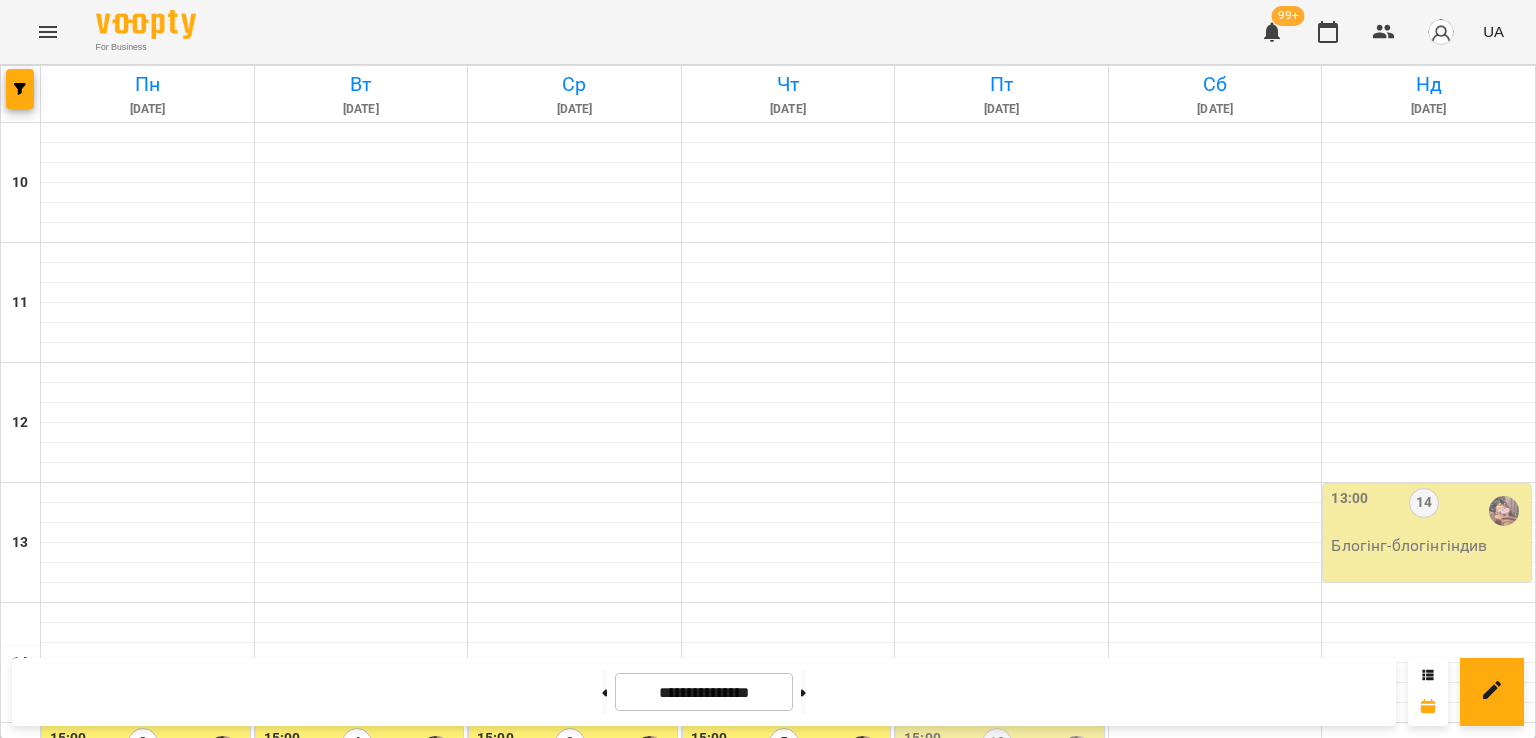 click on "8" at bounding box center (357, 1231) 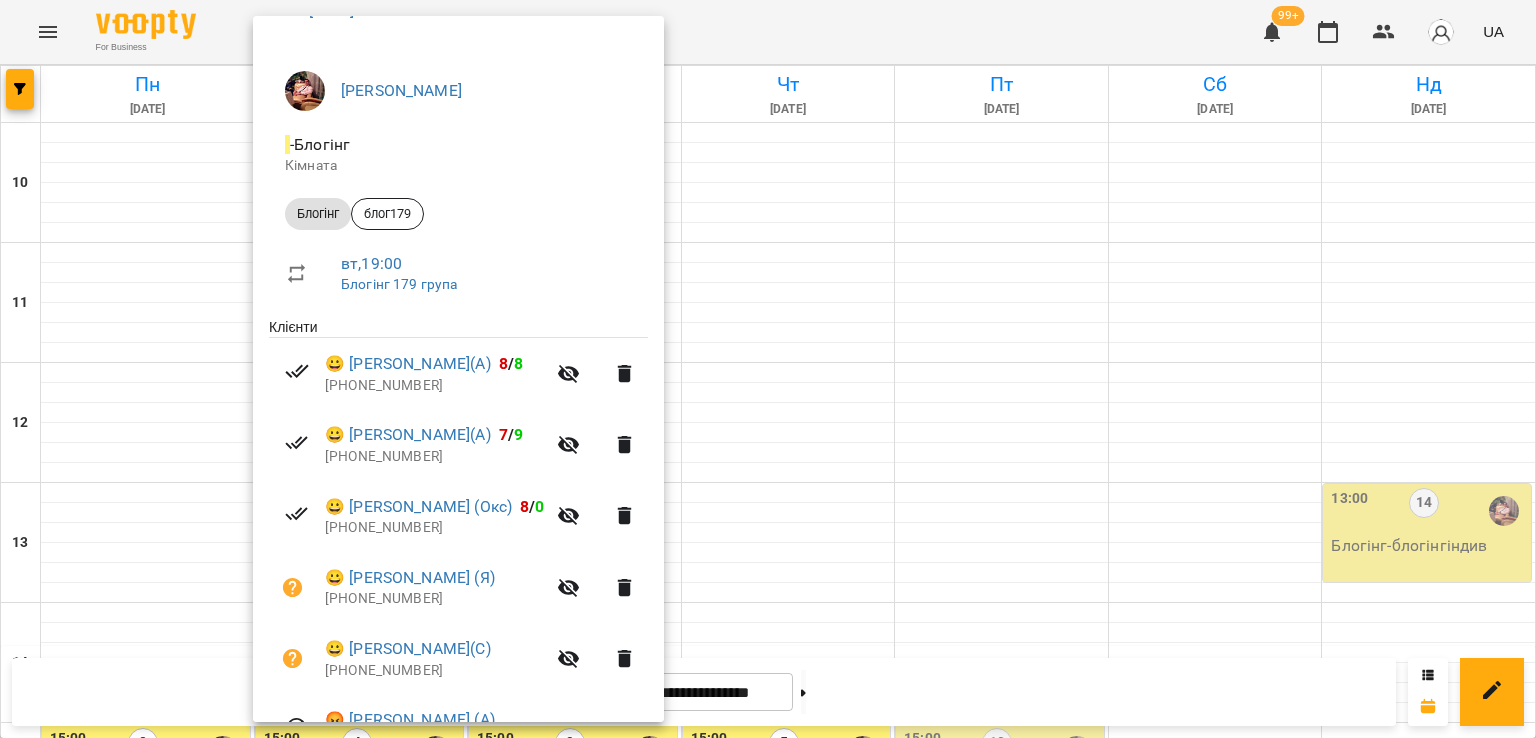 scroll, scrollTop: 384, scrollLeft: 0, axis: vertical 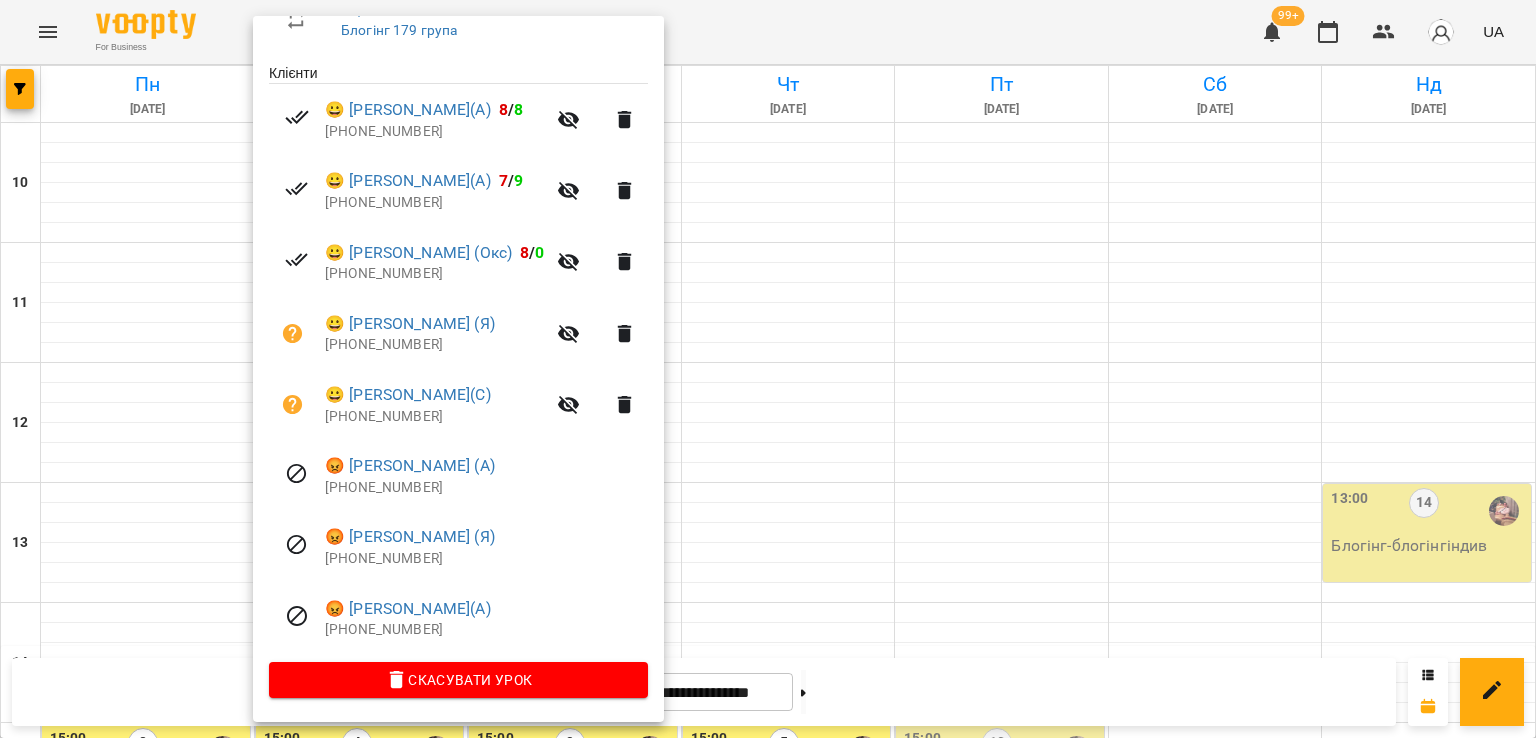 click at bounding box center (768, 369) 